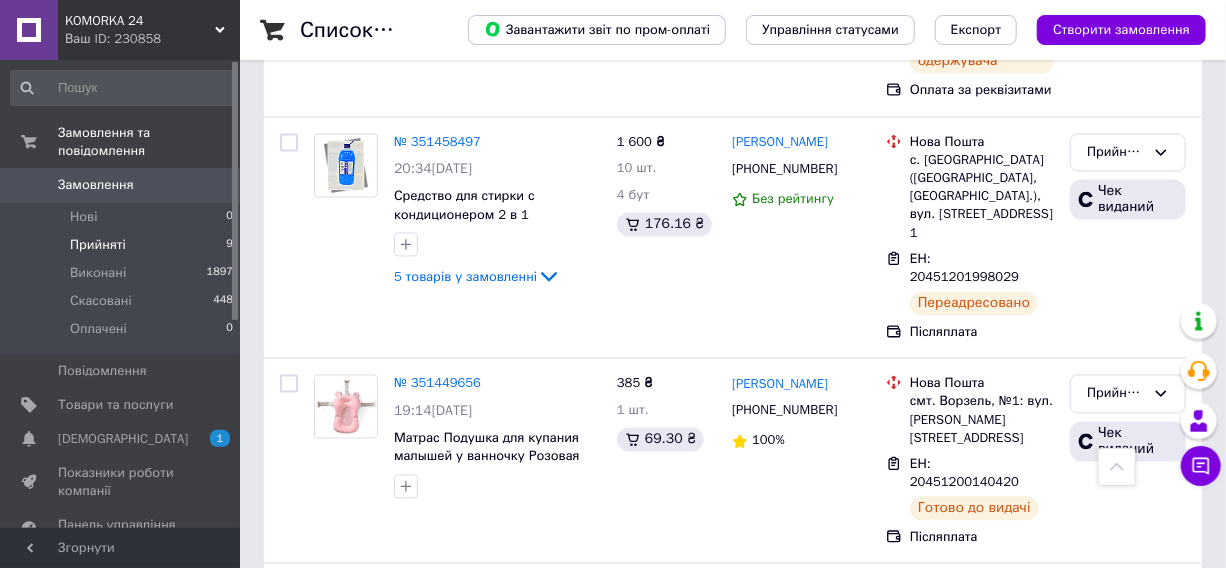 scroll, scrollTop: 1623, scrollLeft: 0, axis: vertical 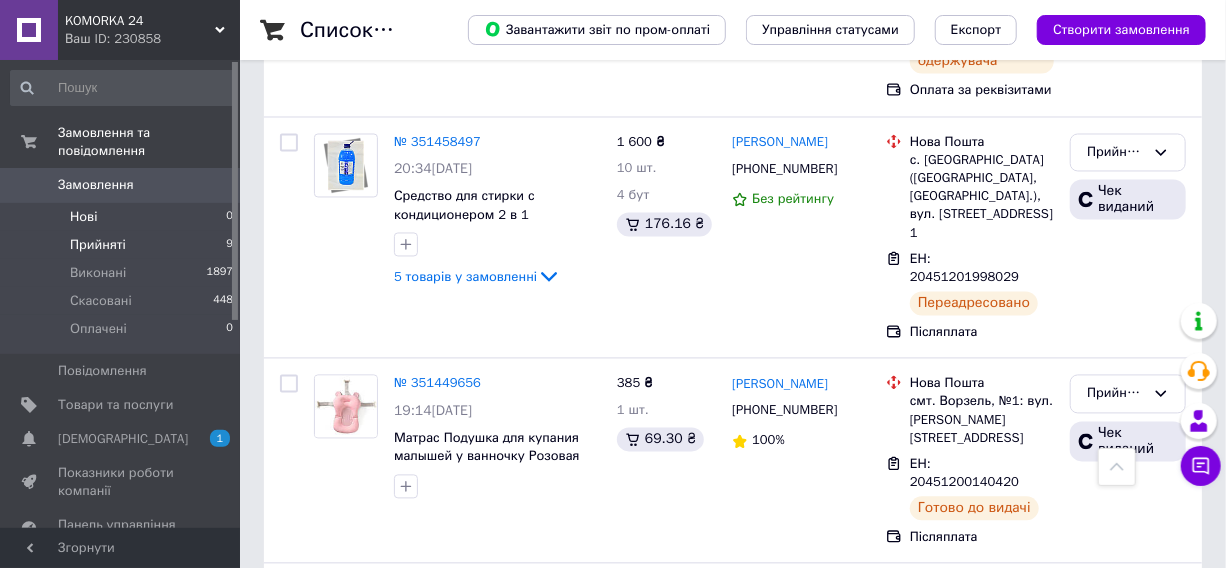 click on "Нові 0" at bounding box center [122, 217] 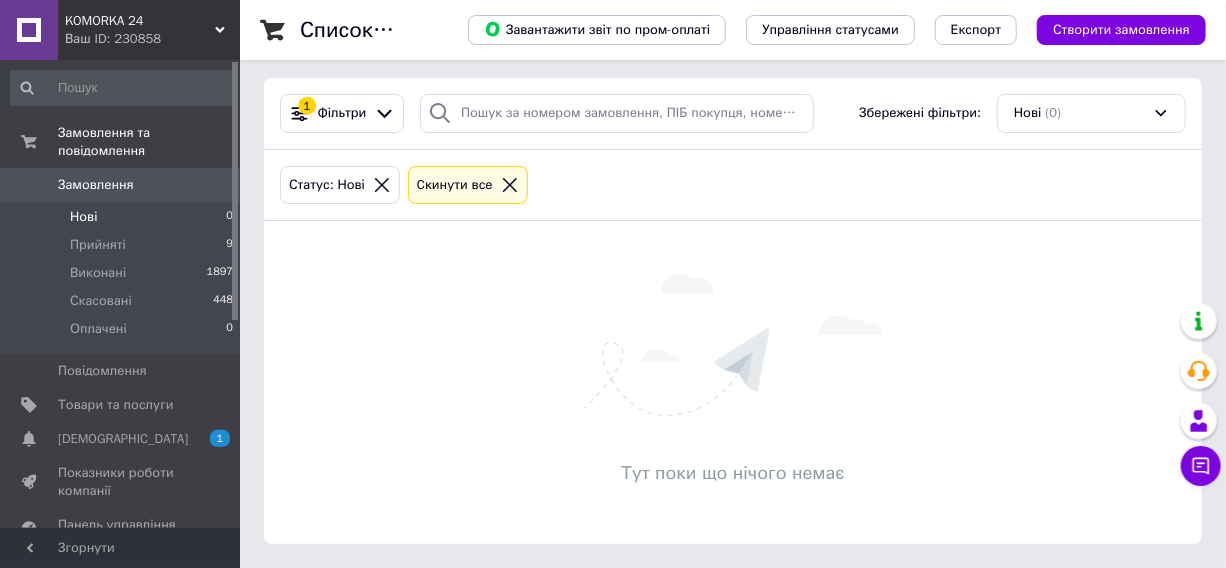 scroll, scrollTop: 0, scrollLeft: 0, axis: both 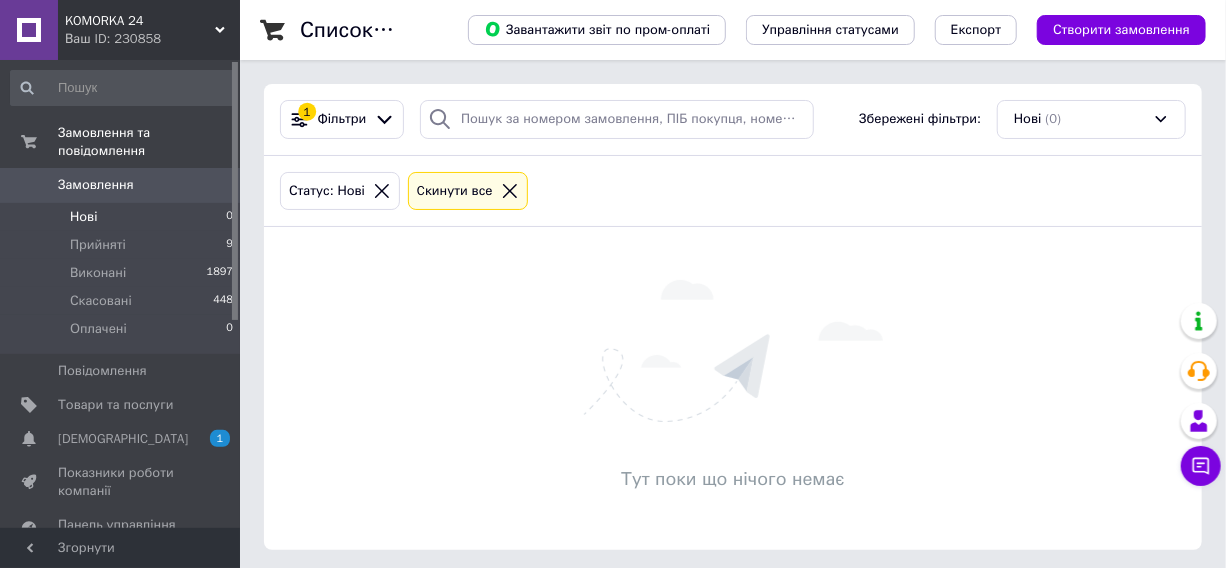 click on "Нові 0" at bounding box center [122, 217] 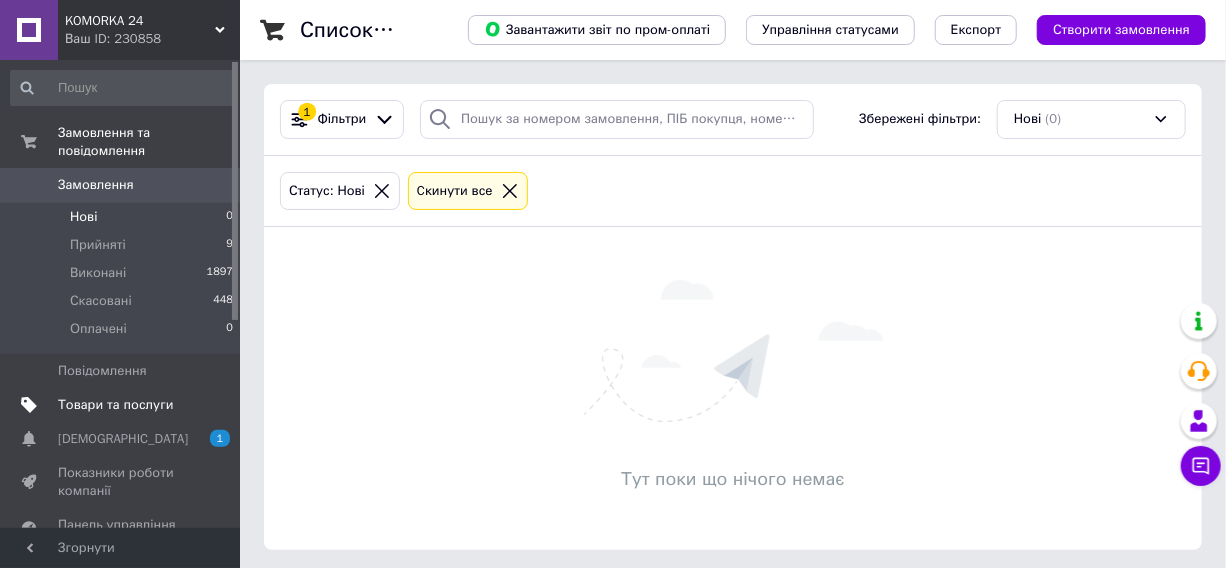 click on "Товари та послуги" at bounding box center [115, 405] 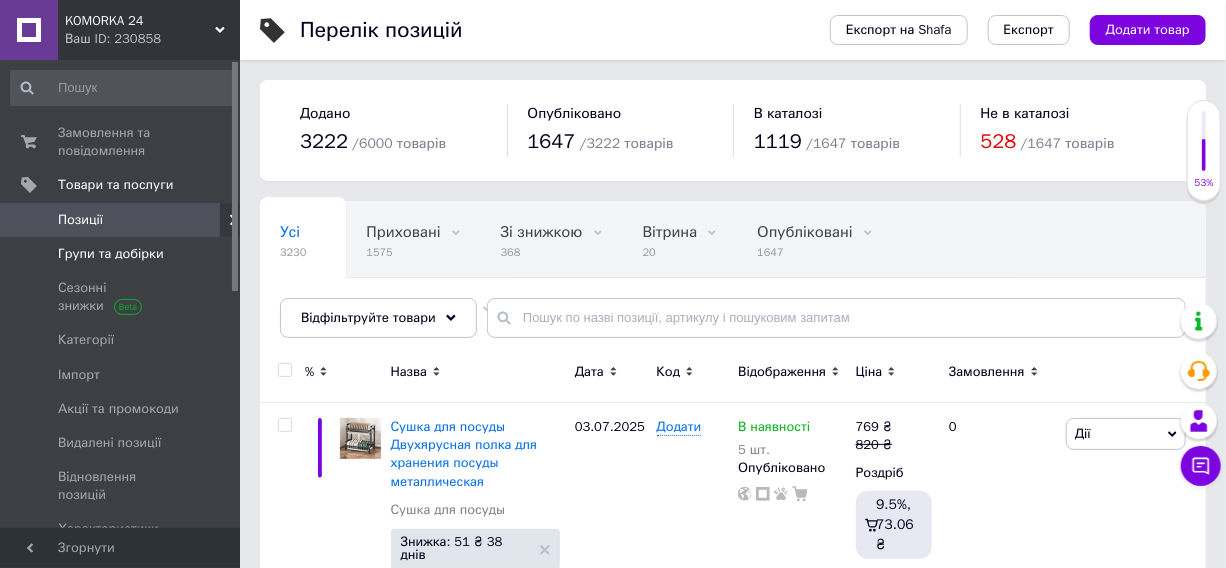 click on "Групи та добірки" at bounding box center (111, 254) 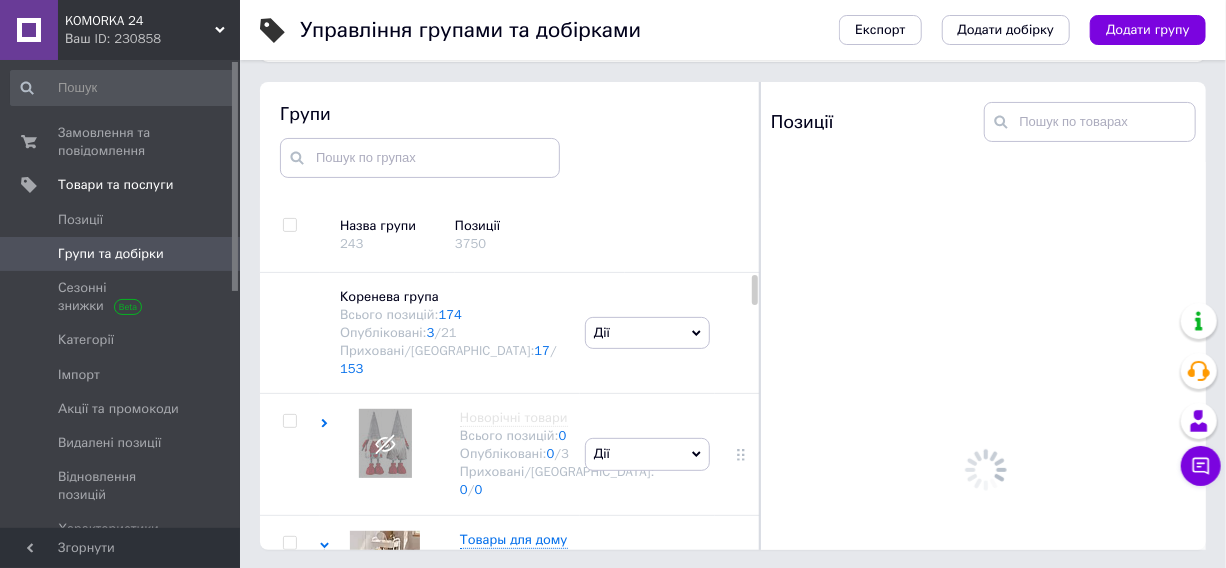 scroll, scrollTop: 113, scrollLeft: 0, axis: vertical 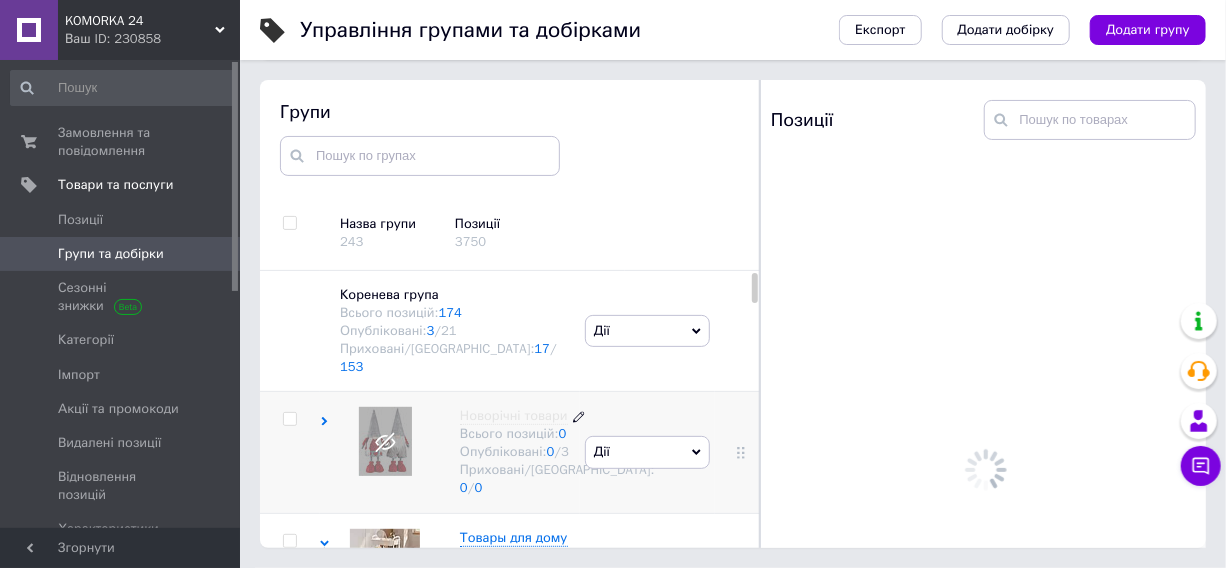 click on "Новорічні товари" at bounding box center [514, 415] 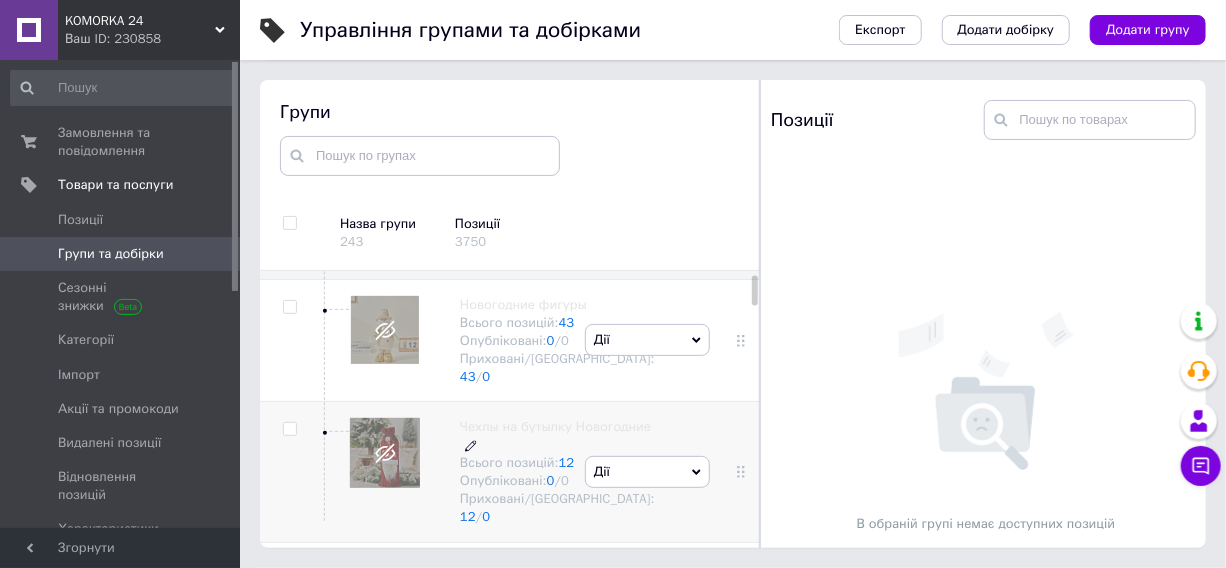 scroll, scrollTop: 90, scrollLeft: 0, axis: vertical 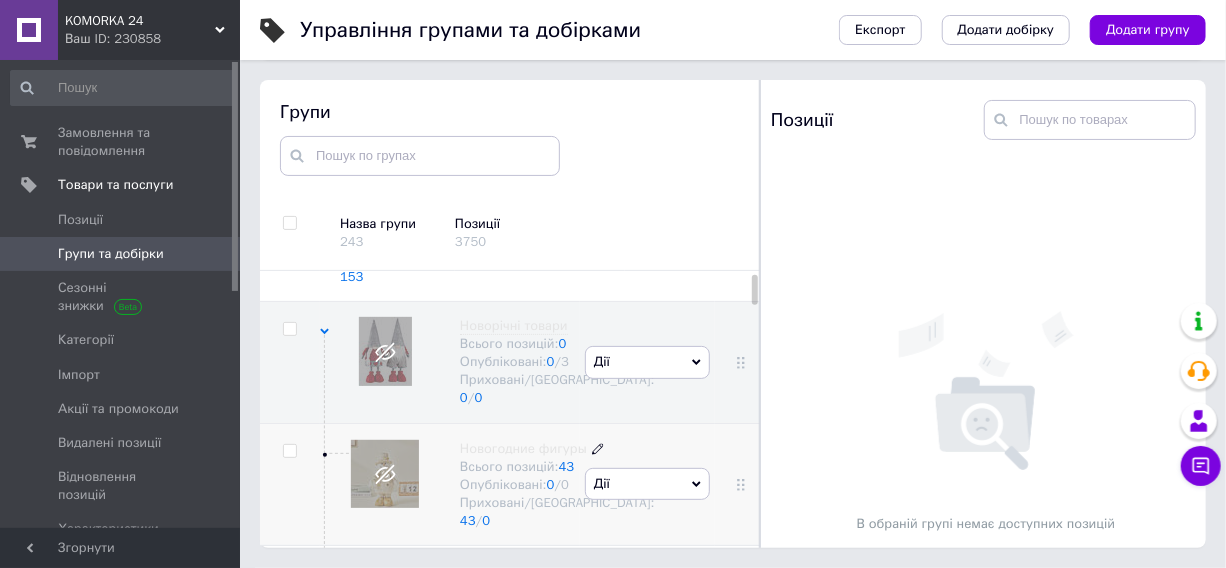 click on "Новогодние фигуры" at bounding box center [523, 448] 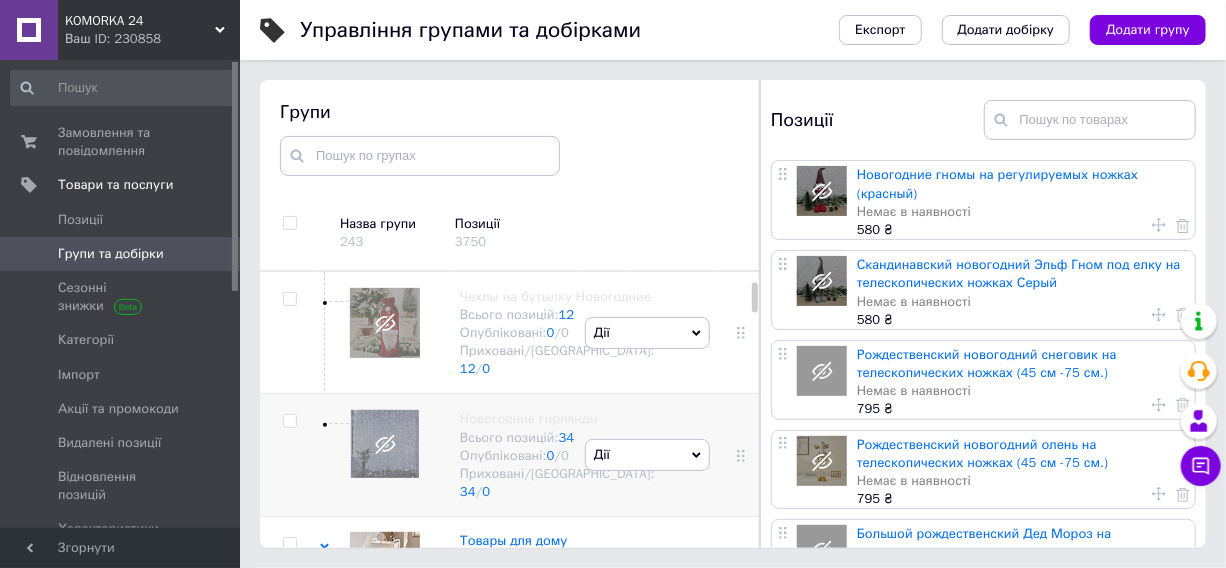 scroll, scrollTop: 363, scrollLeft: 0, axis: vertical 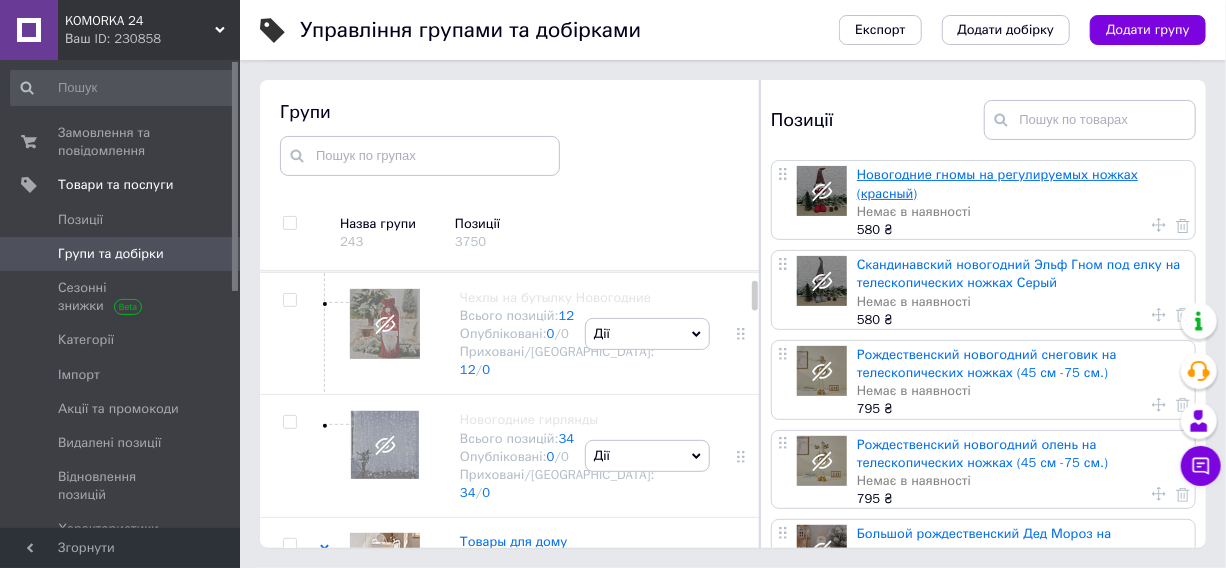 click on "Новогодние гномы на регулируемых ножках (красный)" at bounding box center (997, 183) 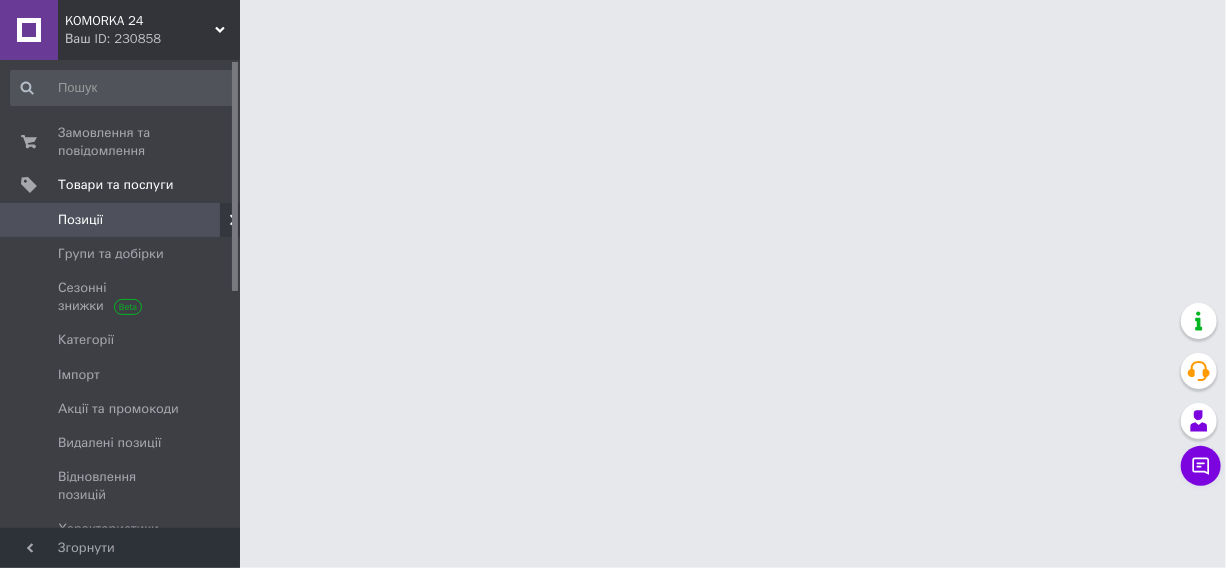 scroll, scrollTop: 0, scrollLeft: 0, axis: both 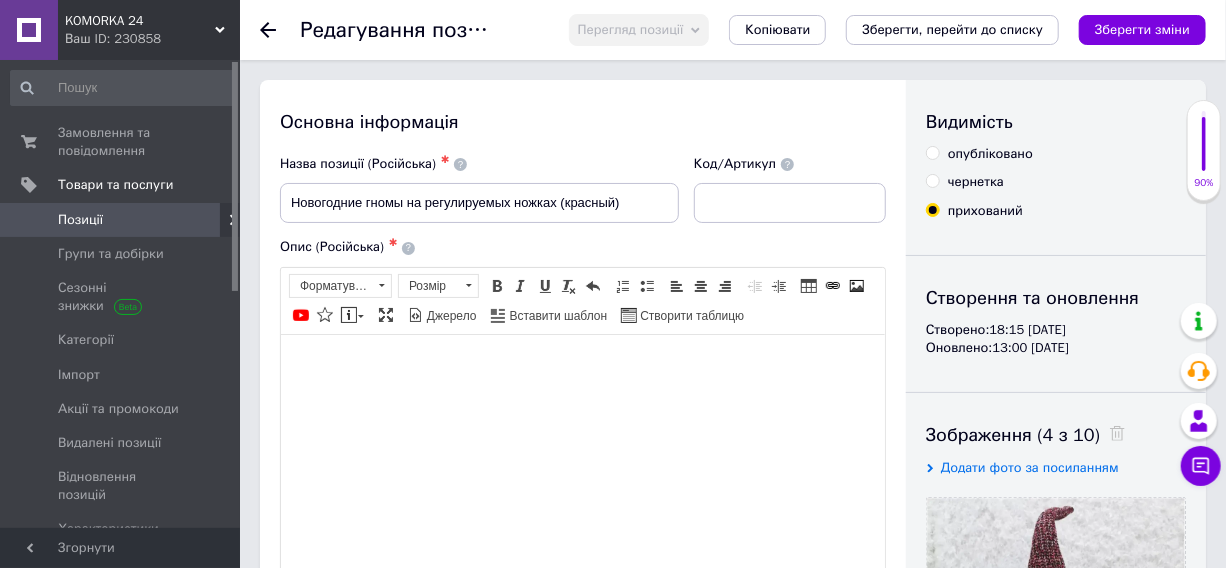 click on "опубліковано" at bounding box center (990, 154) 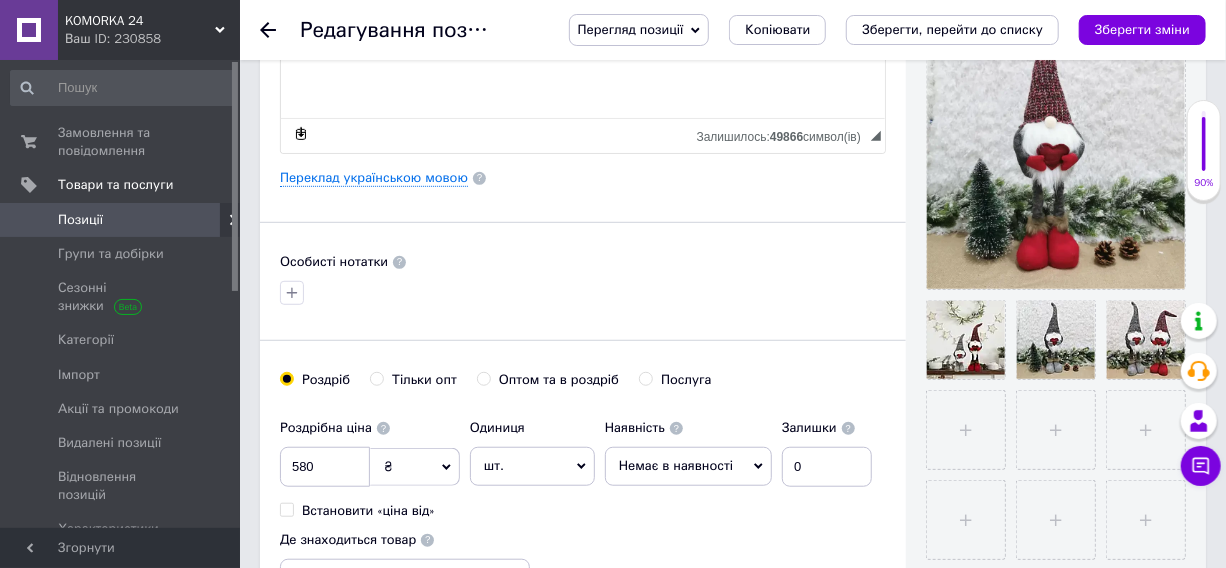 scroll, scrollTop: 636, scrollLeft: 0, axis: vertical 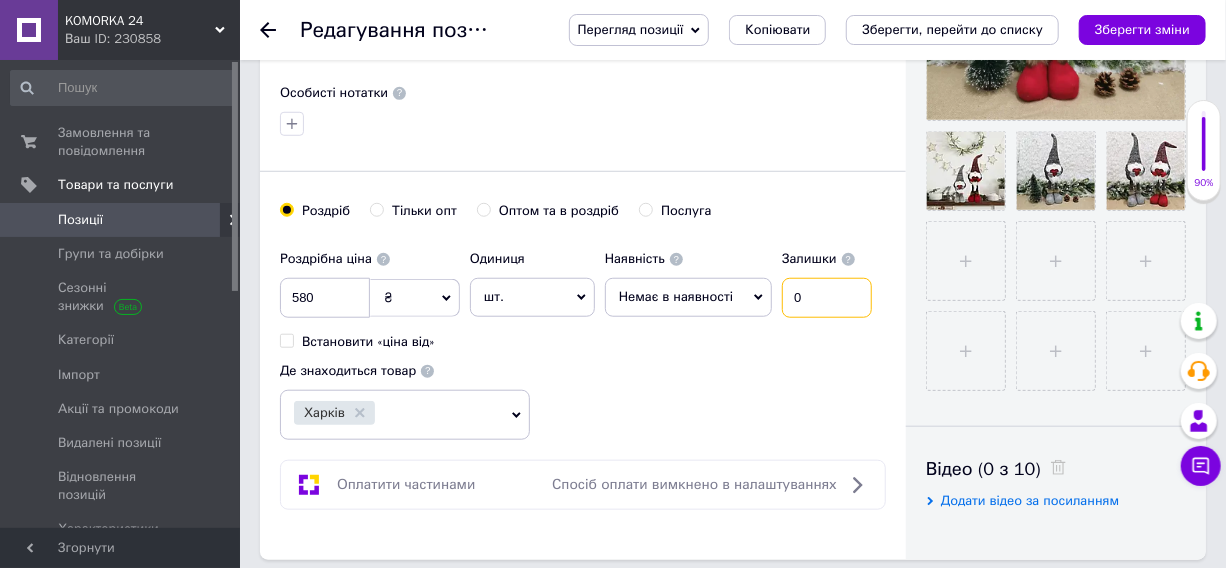 drag, startPoint x: 796, startPoint y: 320, endPoint x: 748, endPoint y: 330, distance: 49.0306 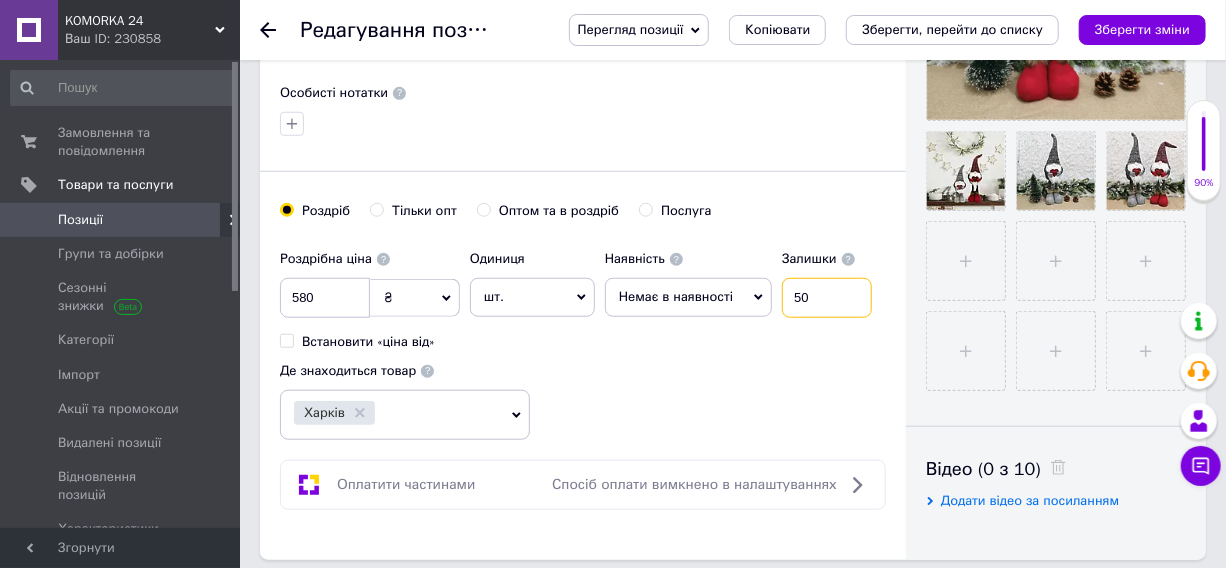 type on "50" 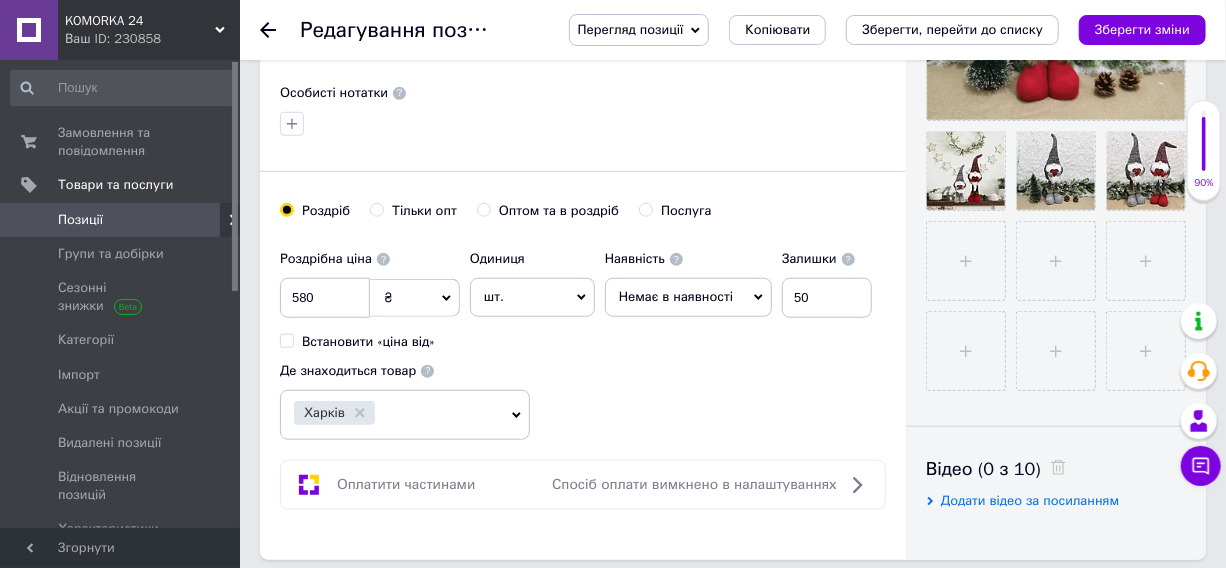 click on "Немає в наявності" at bounding box center (676, 296) 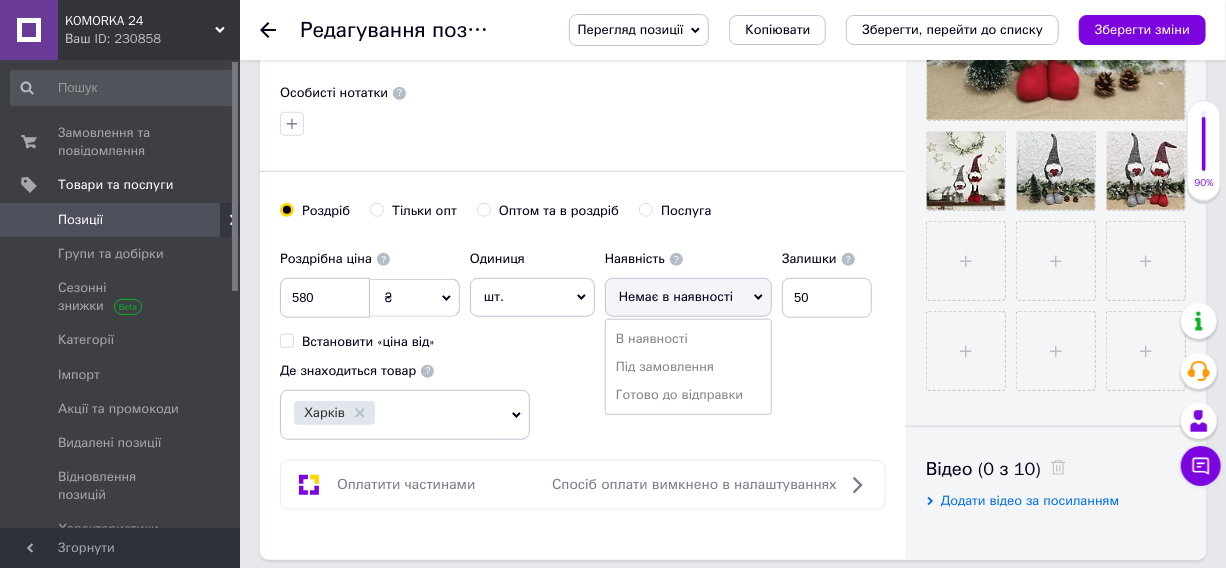 click on "В наявності" at bounding box center (688, 339) 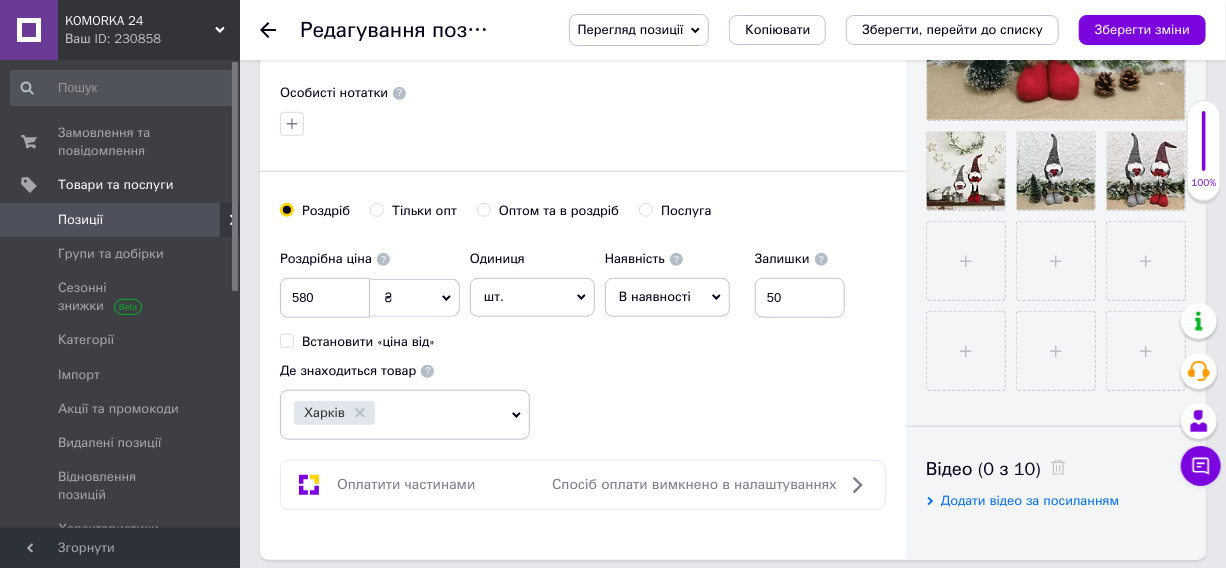 drag, startPoint x: 1157, startPoint y: 21, endPoint x: 914, endPoint y: 155, distance: 277.49774 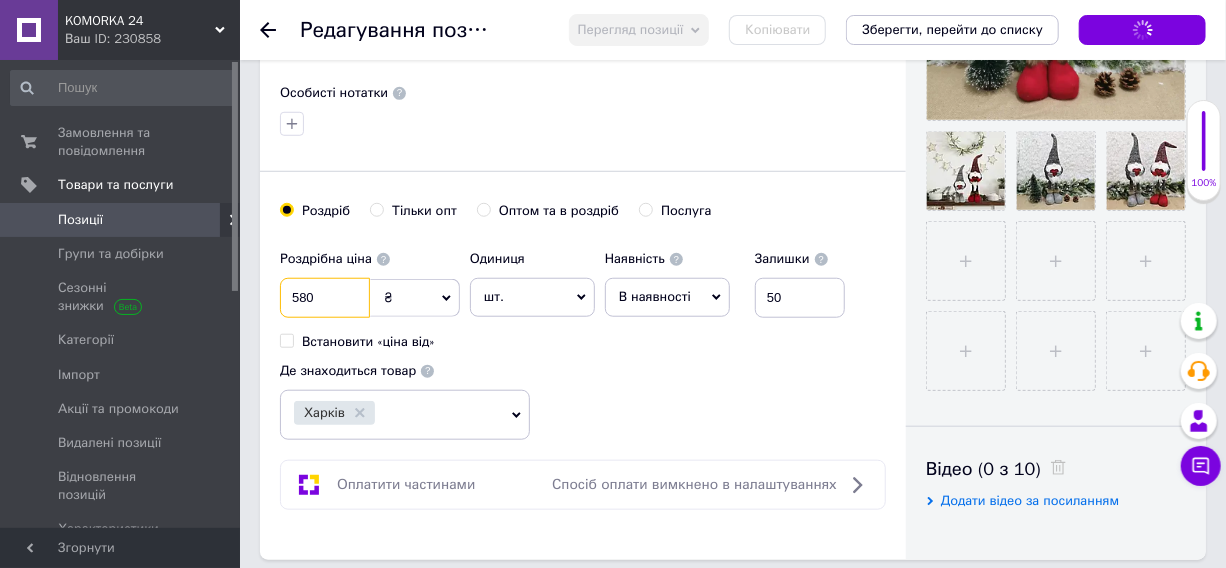 drag, startPoint x: 317, startPoint y: 334, endPoint x: 245, endPoint y: 336, distance: 72.02777 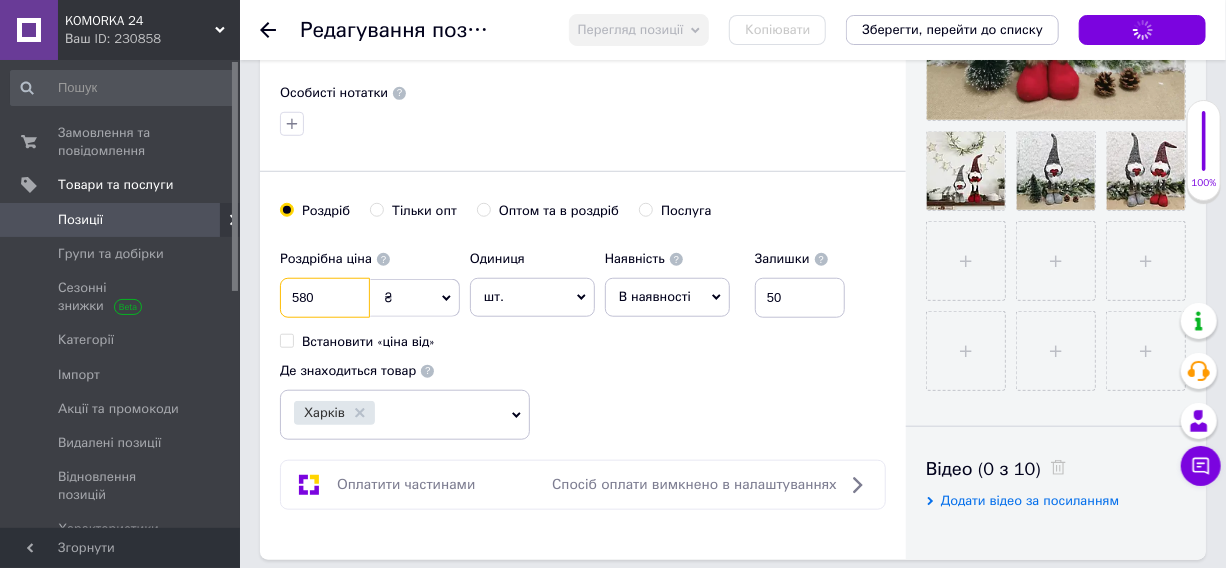 click on "Основна інформація Назва позиції (Російська) ✱ Новогодние гномы на регулируемых ножках (красный) Код/Артикул Опис (Російська) ✱ Новогодние гномы с мехом на ножках , высокого качества -  52 см.
Высота ножек регулируется.
Цвет: красный и серый.
Розмер: 52*15 см
Розширений текстовий редактор, 47C09432-1949-4C1E-814C-D1EF7B2108A0 Панель інструментів редактора Форматування Форматування Розмір Розмір   Жирний  Сполучення клавіш Ctrl+B   Курсив  Сполучення клавіш Ctrl+I   Підкреслений  Сполучення клавіш Ctrl+U   Видалити форматування   Повернути  Сполучення клавіш Ctrl+Z" at bounding box center (733, 1081) 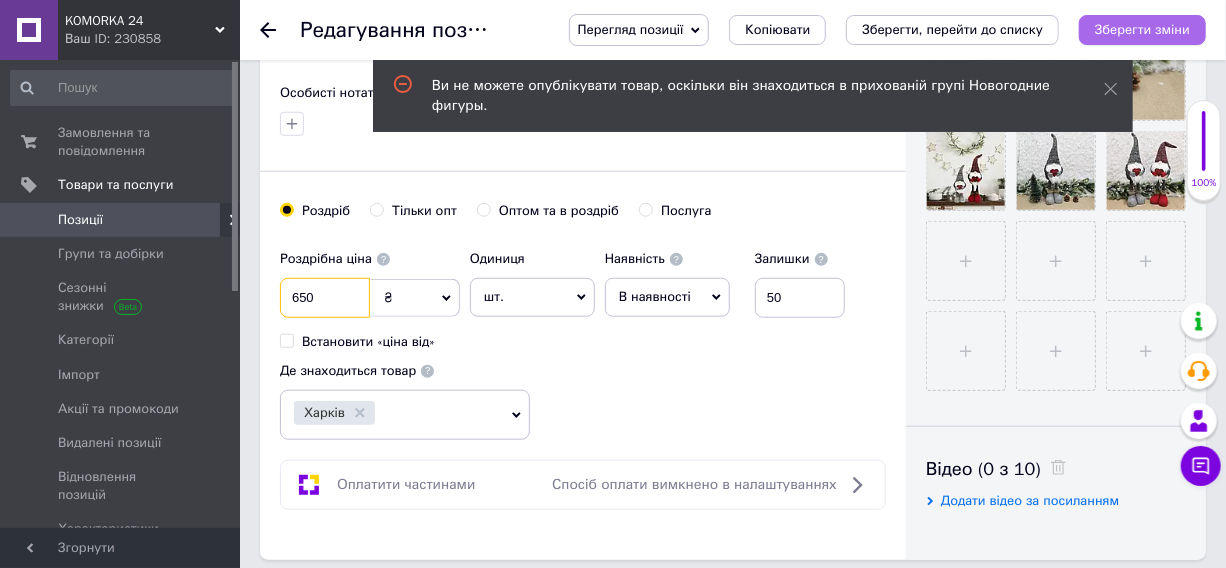 type on "650" 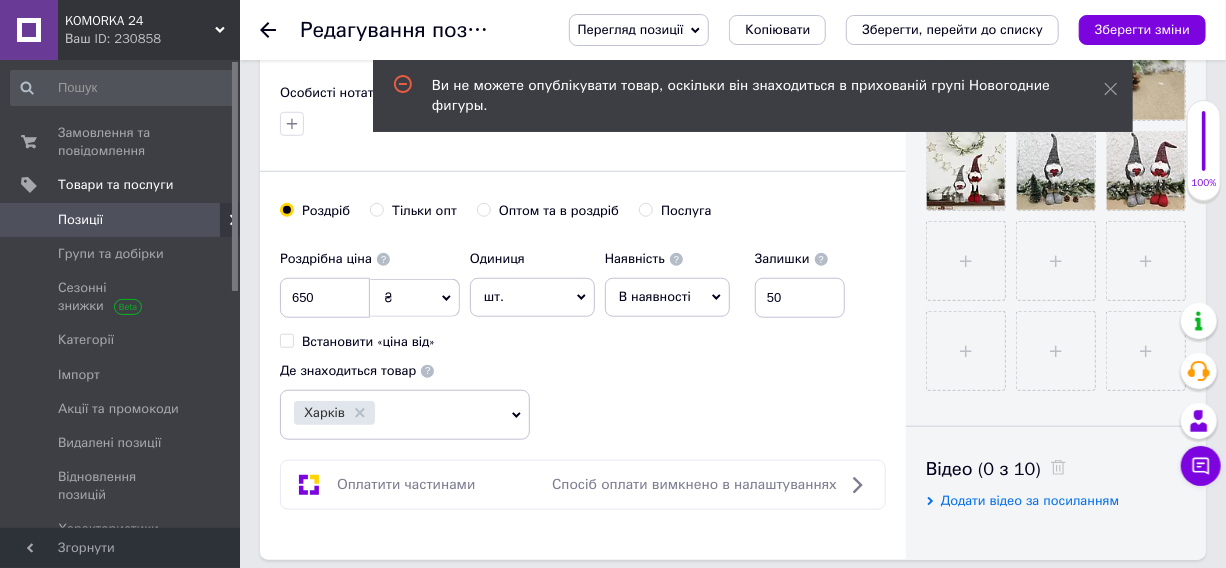 drag, startPoint x: 1139, startPoint y: 26, endPoint x: 1148, endPoint y: 31, distance: 10.29563 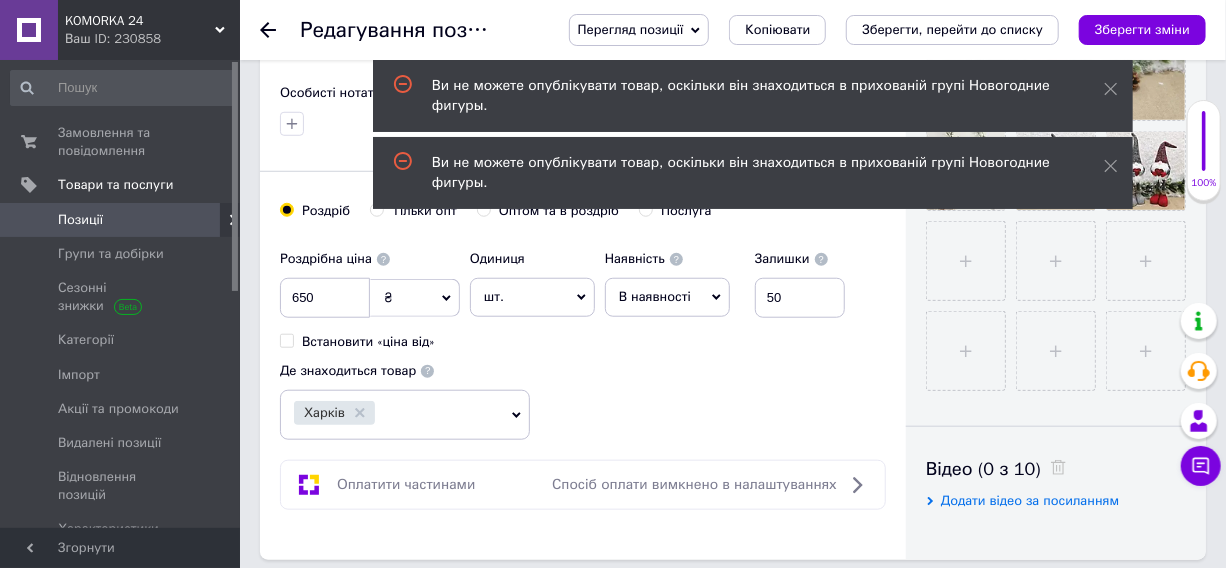 click 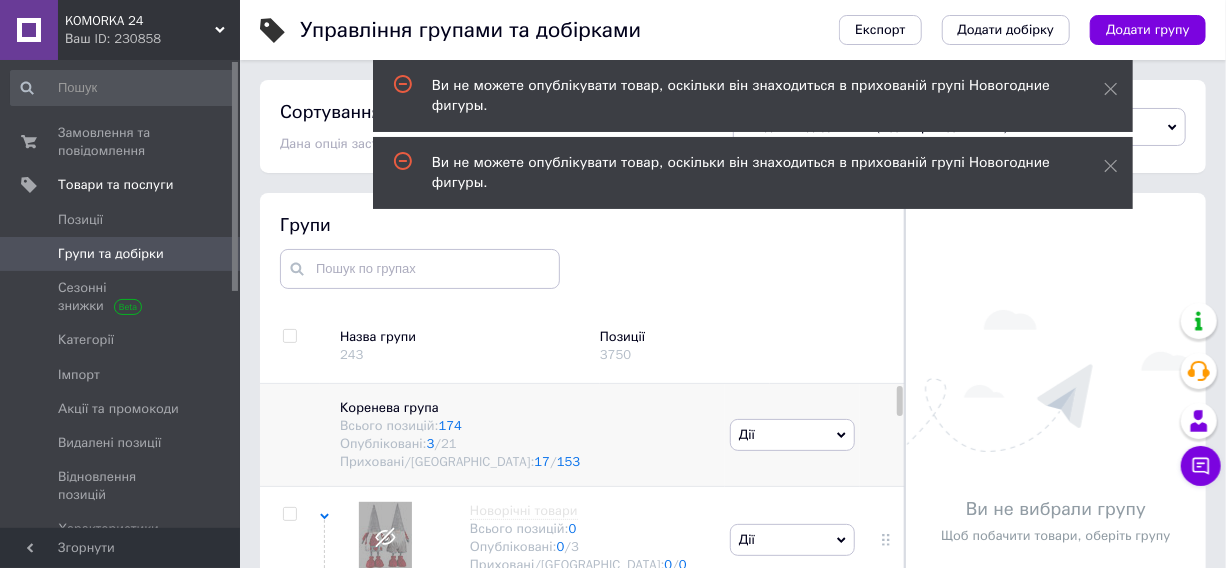 scroll, scrollTop: 113, scrollLeft: 0, axis: vertical 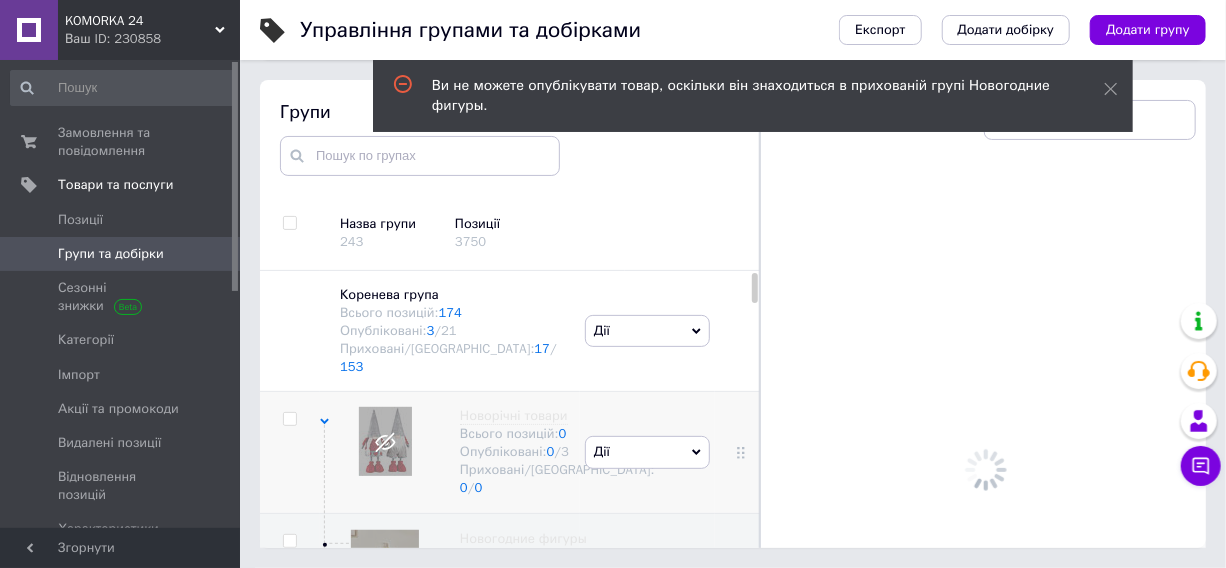 click on "Дії" at bounding box center [647, 452] 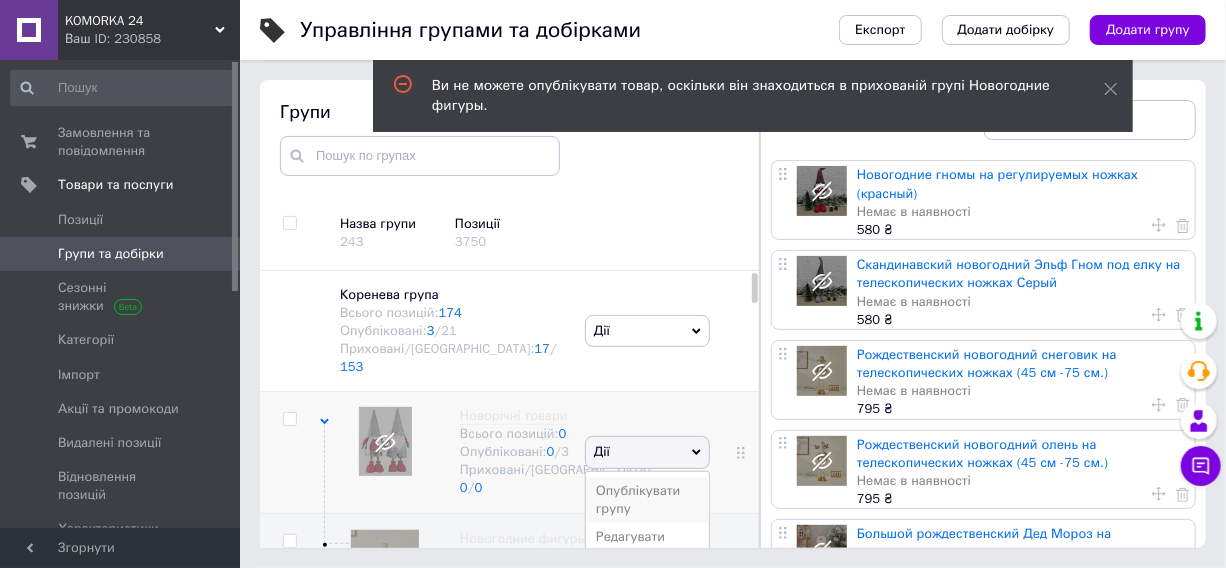 click on "Опублікувати групу" at bounding box center [647, 500] 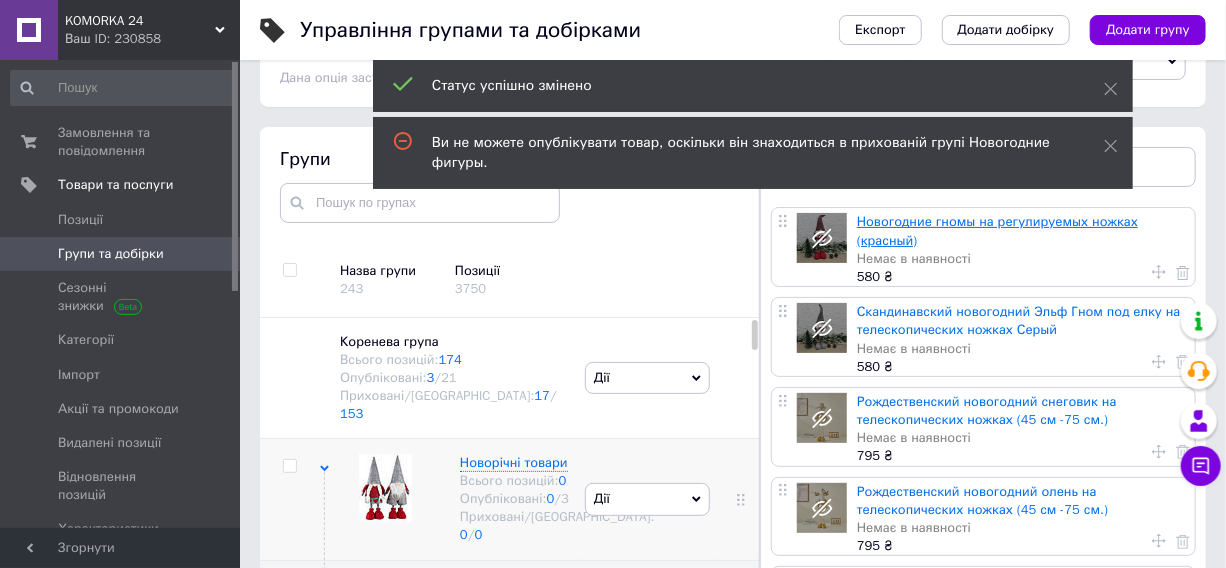 scroll, scrollTop: 22, scrollLeft: 0, axis: vertical 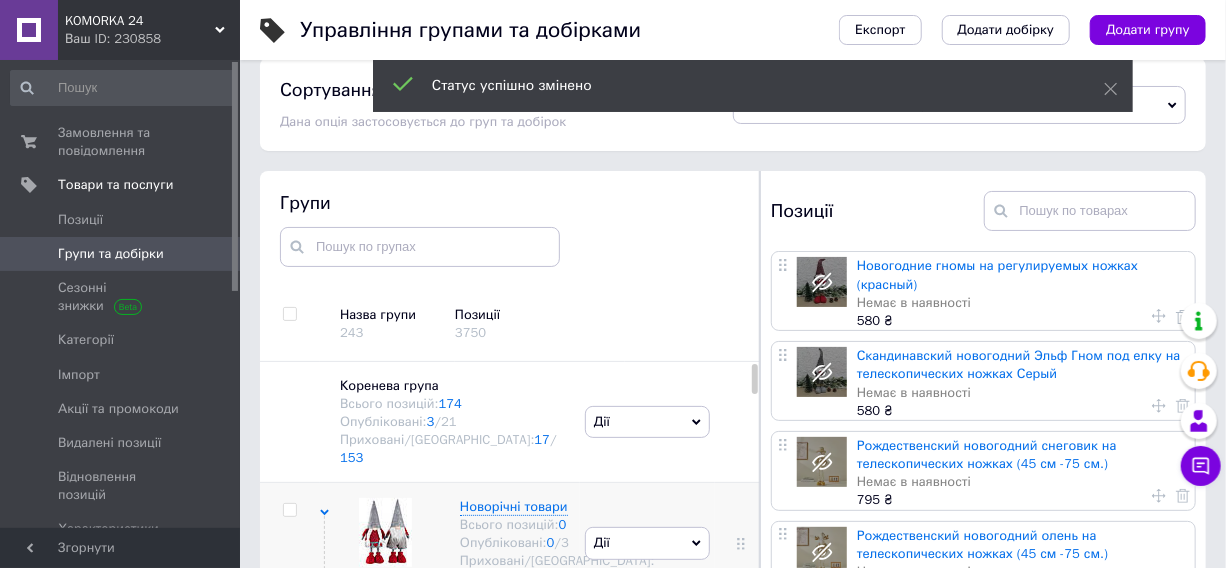 click on "Новогодние гномы на регулируемых ножках (красный)" at bounding box center (997, 274) 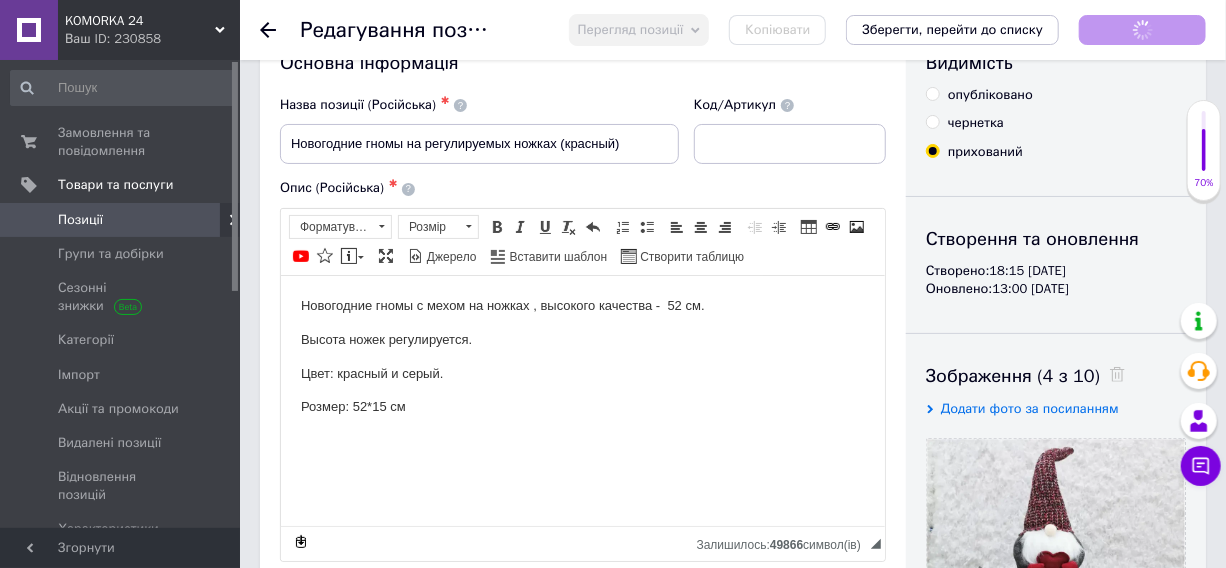 scroll, scrollTop: 454, scrollLeft: 0, axis: vertical 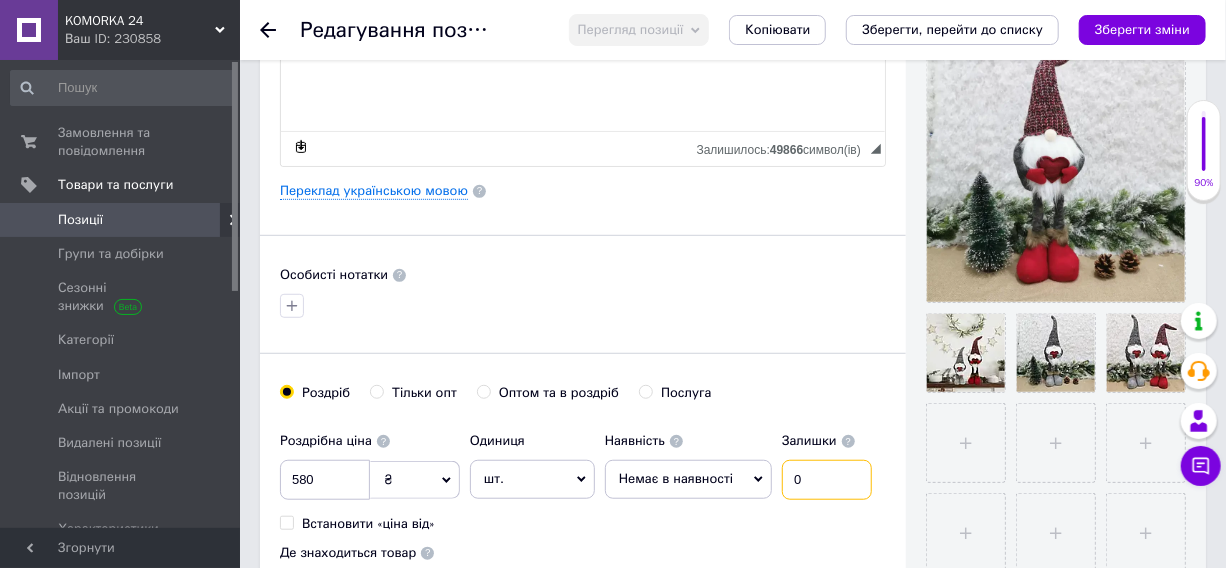 drag, startPoint x: 799, startPoint y: 512, endPoint x: 762, endPoint y: 509, distance: 37.12142 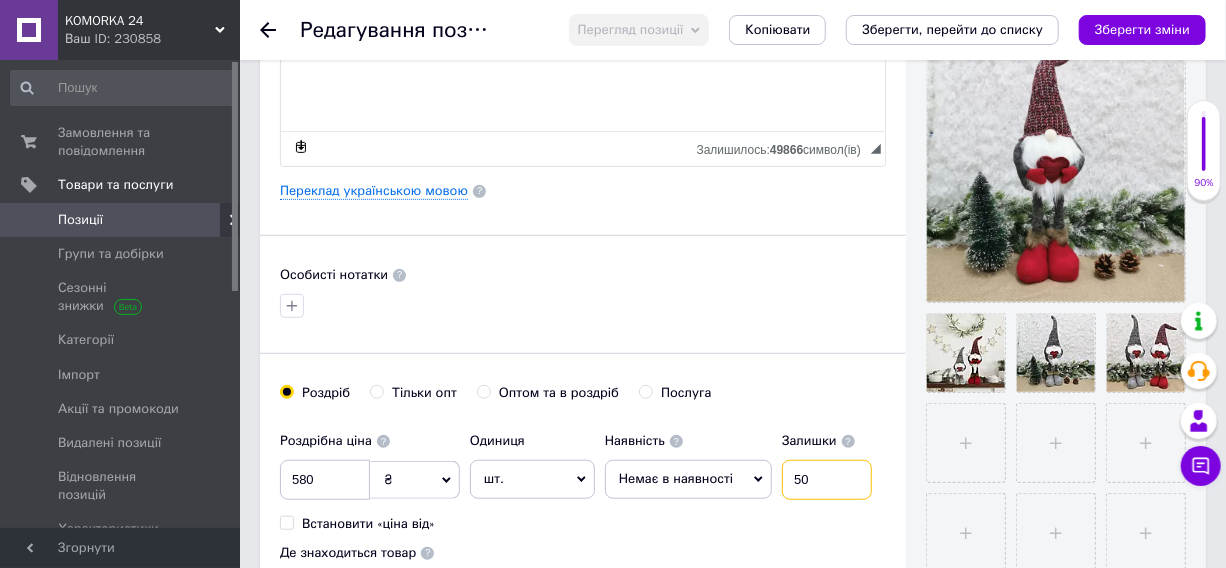 type on "50" 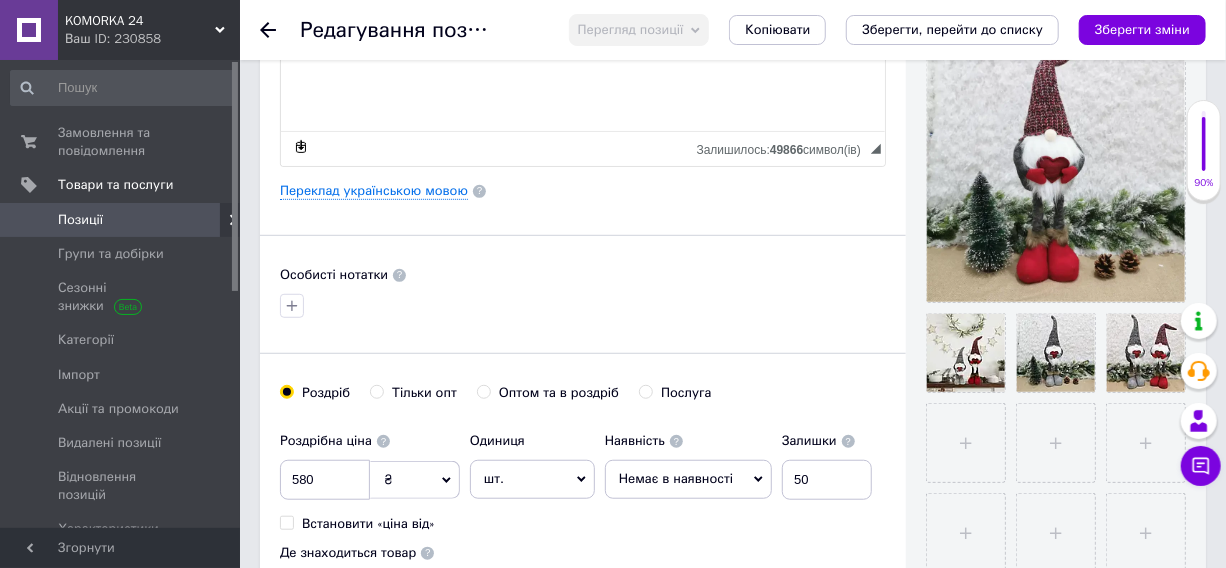 click 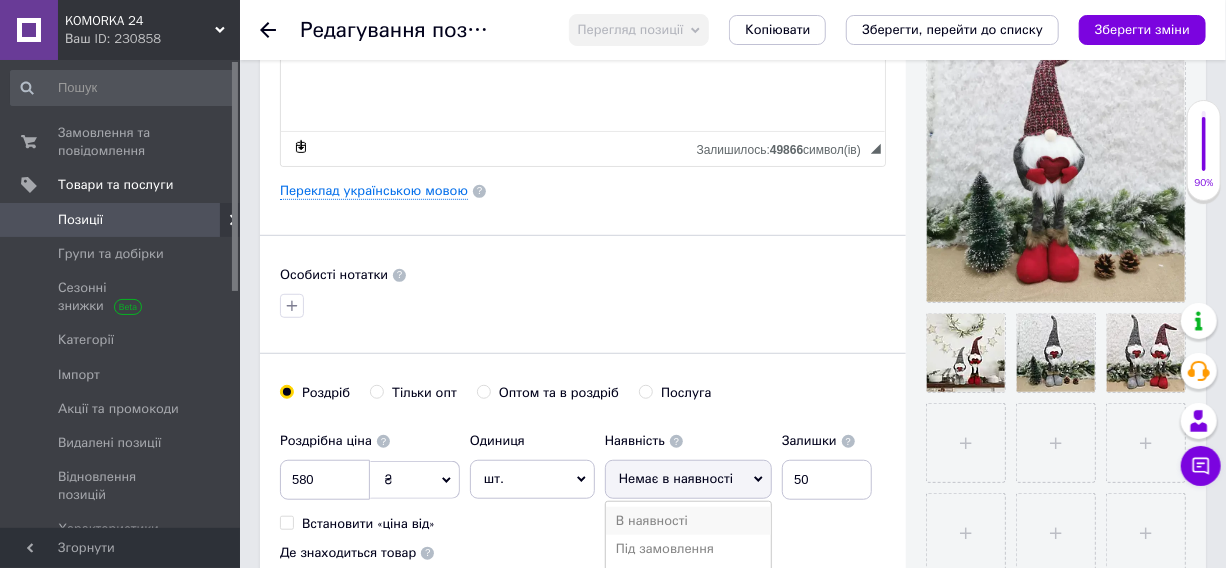 click on "В наявності" at bounding box center (688, 521) 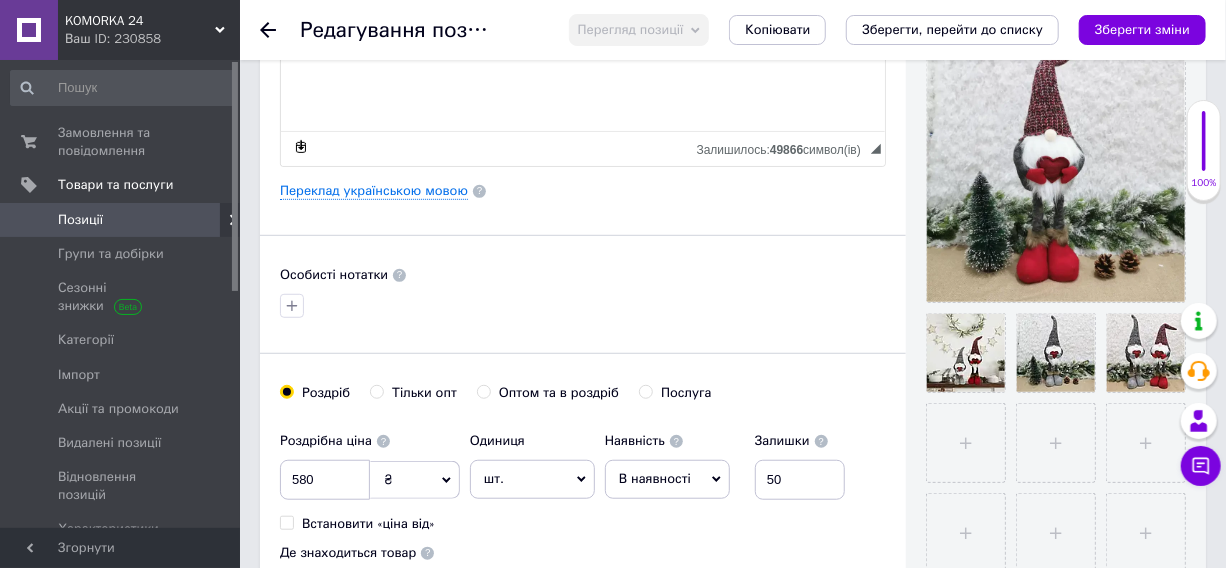 drag, startPoint x: 1116, startPoint y: 23, endPoint x: 656, endPoint y: 449, distance: 626.95776 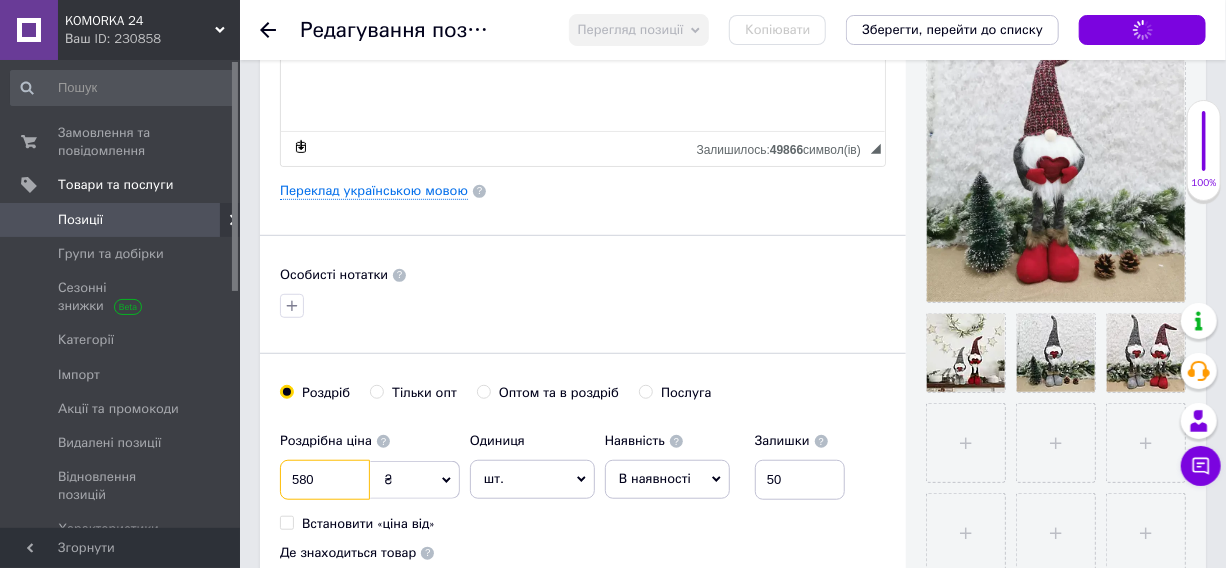 click on "580" at bounding box center [325, 480] 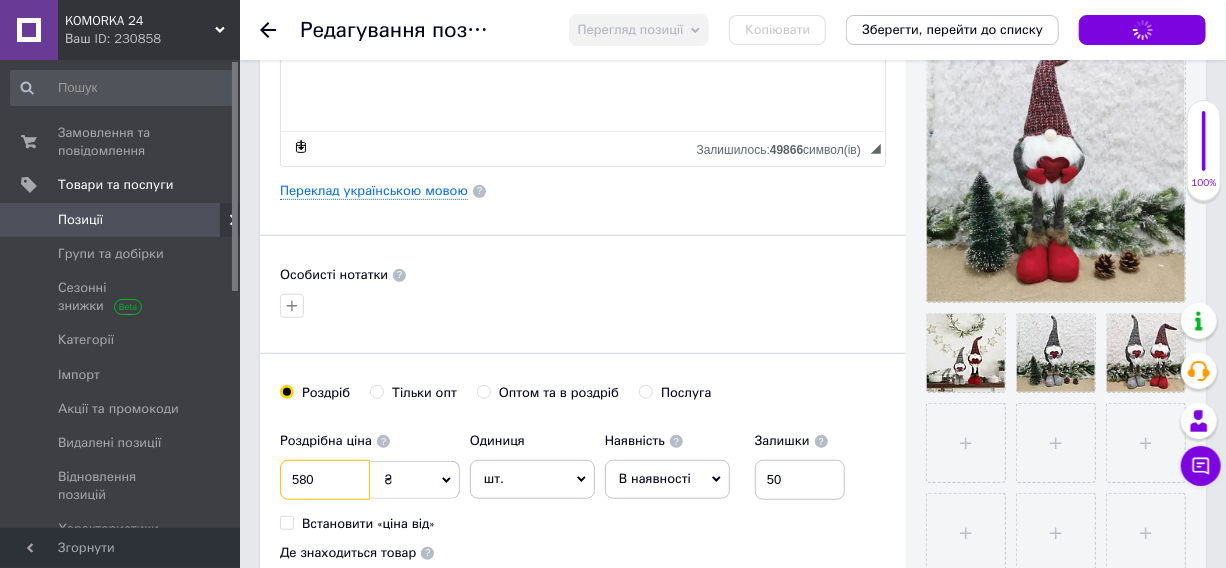 drag, startPoint x: 316, startPoint y: 504, endPoint x: 272, endPoint y: 512, distance: 44.72136 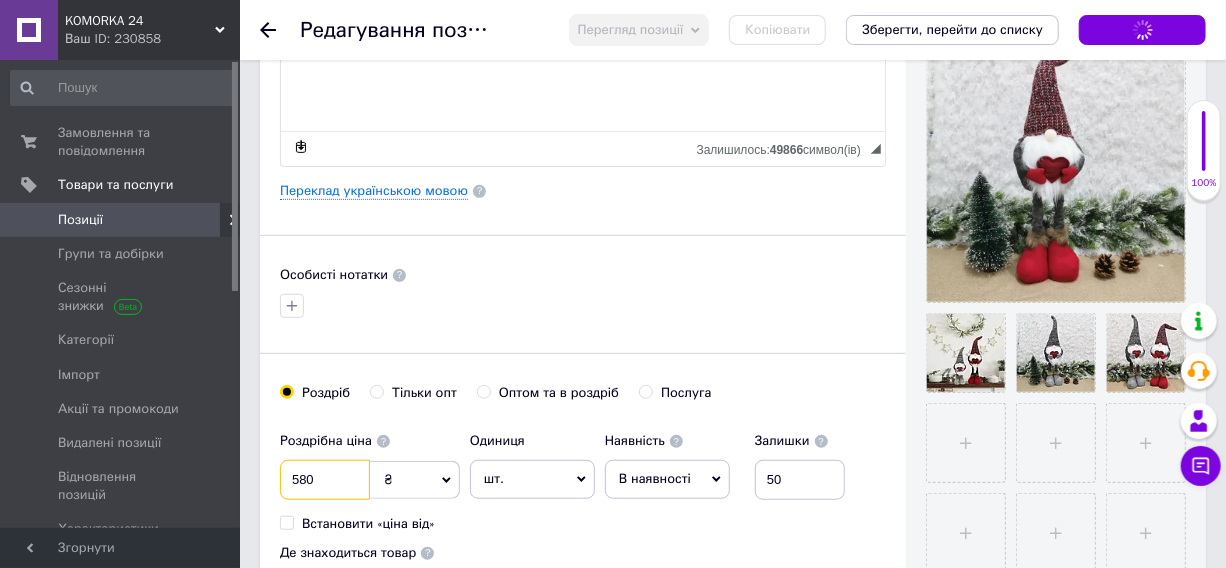 click on "Основна інформація Назва позиції (Російська) ✱ Новогодние гномы на регулируемых ножках (красный) Код/Артикул Опис (Російська) ✱ Новогодние гномы с мехом на ножках , высокого качества -  52 см.
Высота ножек регулируется.
Цвет: красный и серый.
Розмер: 52*15 см
Розширений текстовий редактор, 8CA5B3B4-C43E-4ABF-8E31-E2153BC375AB Панель інструментів редактора Форматування Форматування Розмір Розмір   Жирний  Сполучення клавіш Ctrl+B   Курсив  Сполучення клавіш Ctrl+I   Підкреслений  Сполучення клавіш Ctrl+U   Видалити форматування   Повернути  Сполучення клавіш Ctrl+Z" at bounding box center [583, 184] 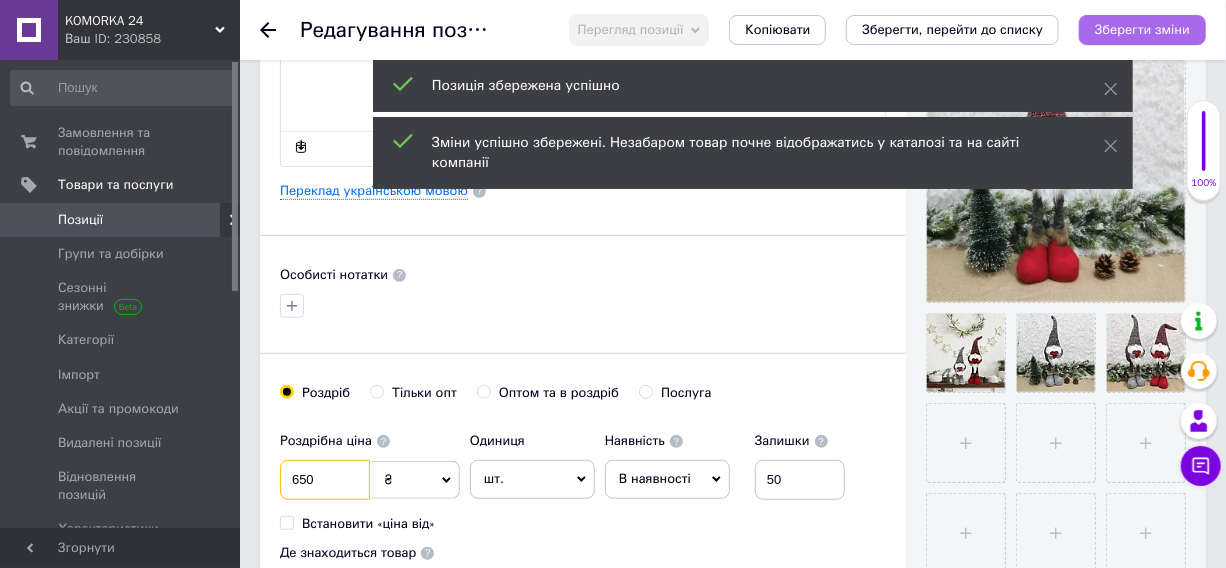 type on "650" 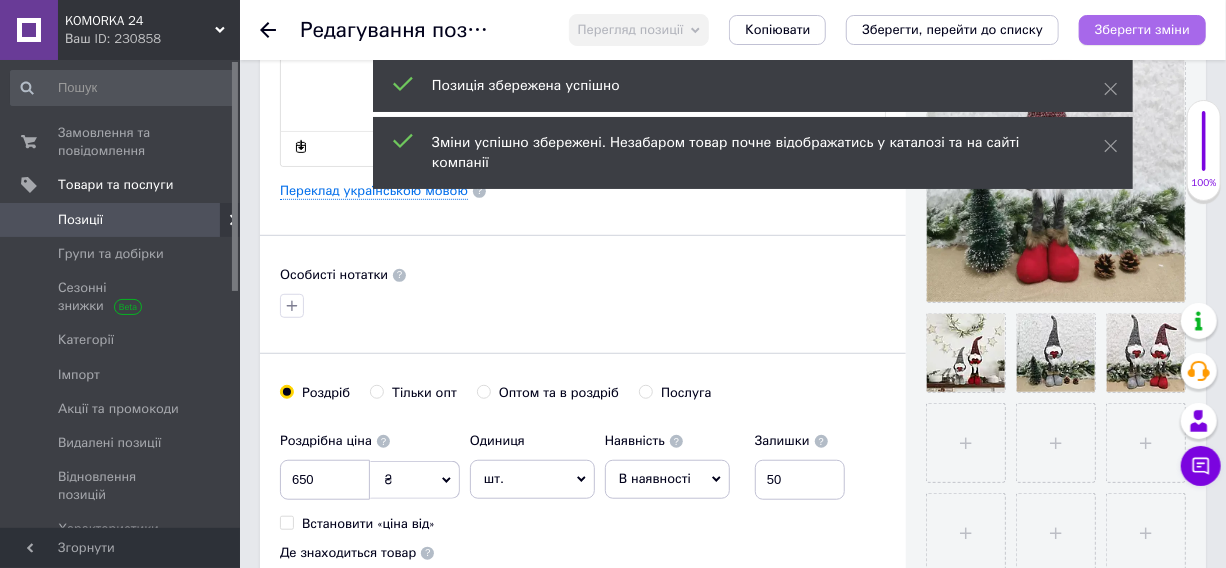 click on "Зберегти зміни" at bounding box center (1142, 29) 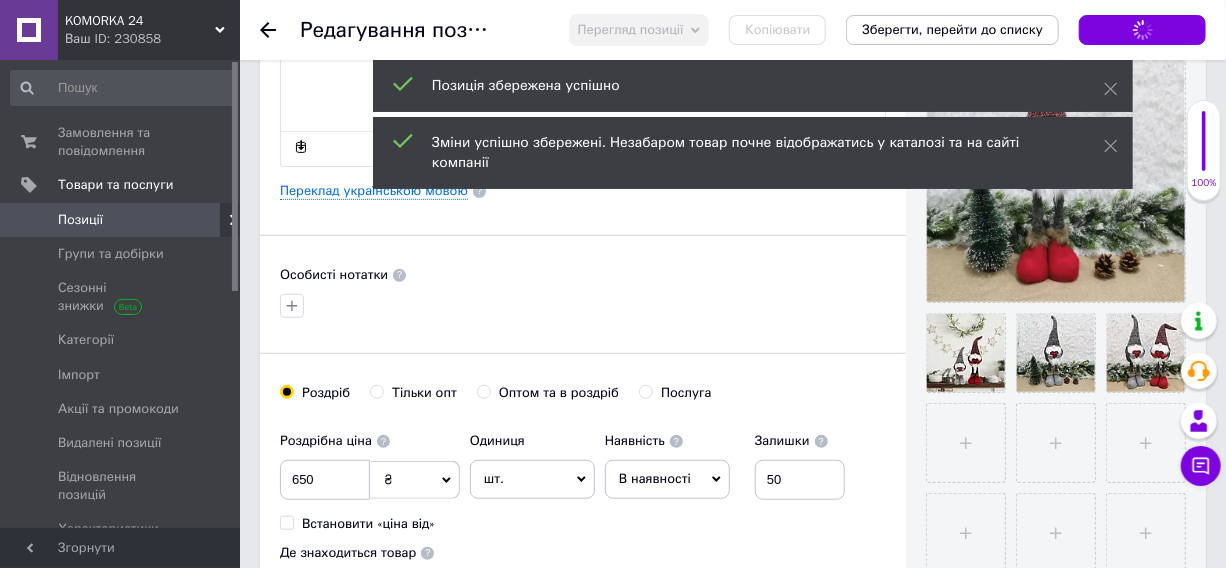 click 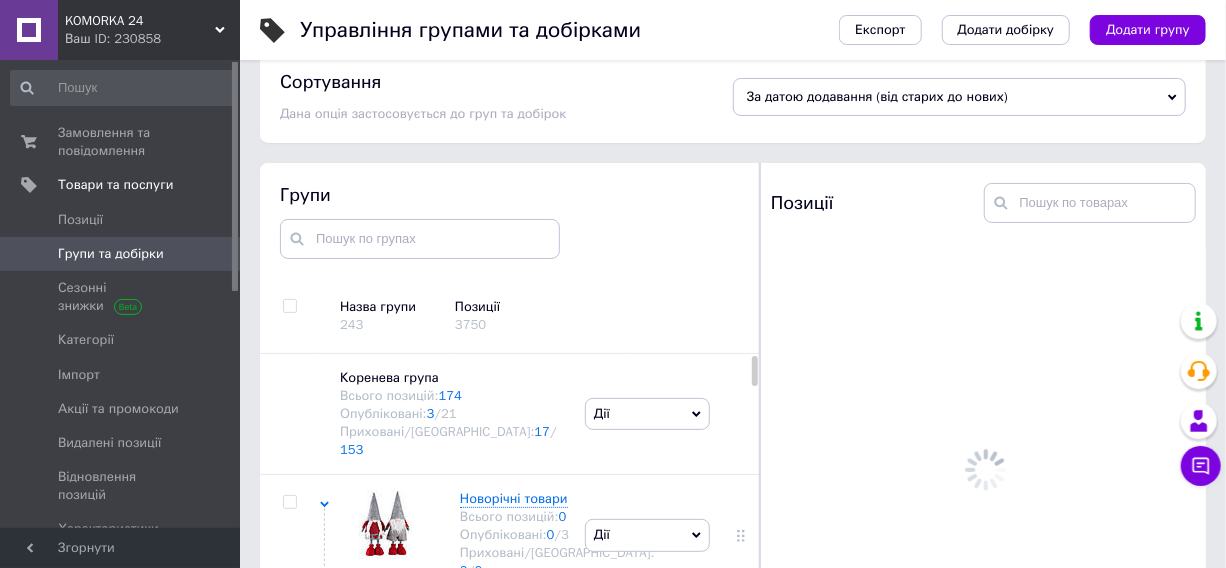 scroll, scrollTop: 113, scrollLeft: 0, axis: vertical 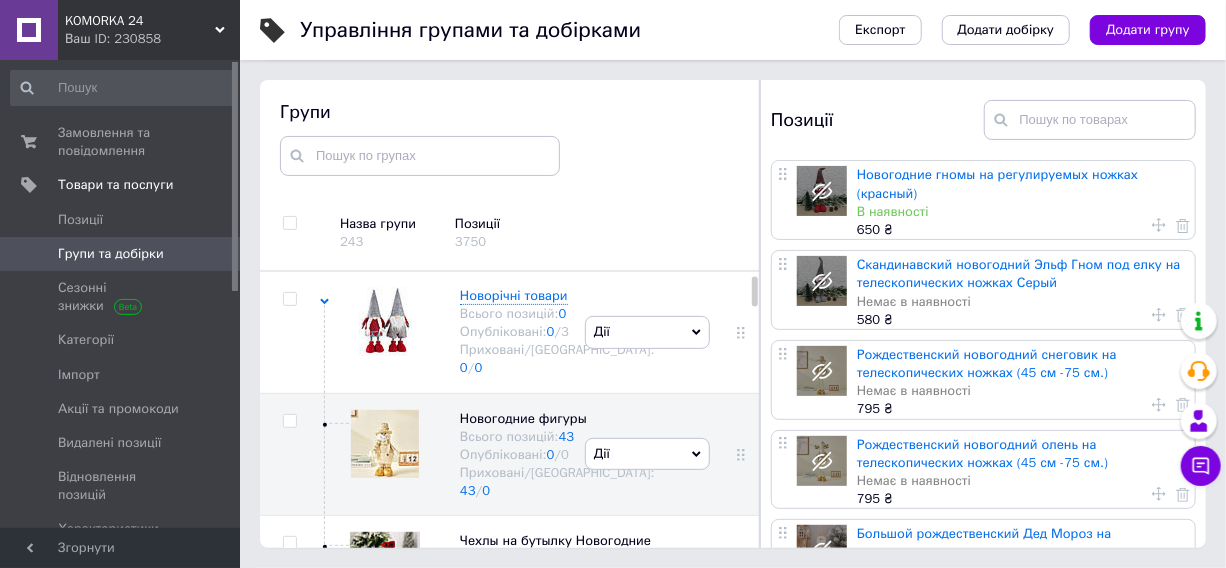 click on "Новогодние гномы на регулируемых ножках (красный)" at bounding box center (997, 183) 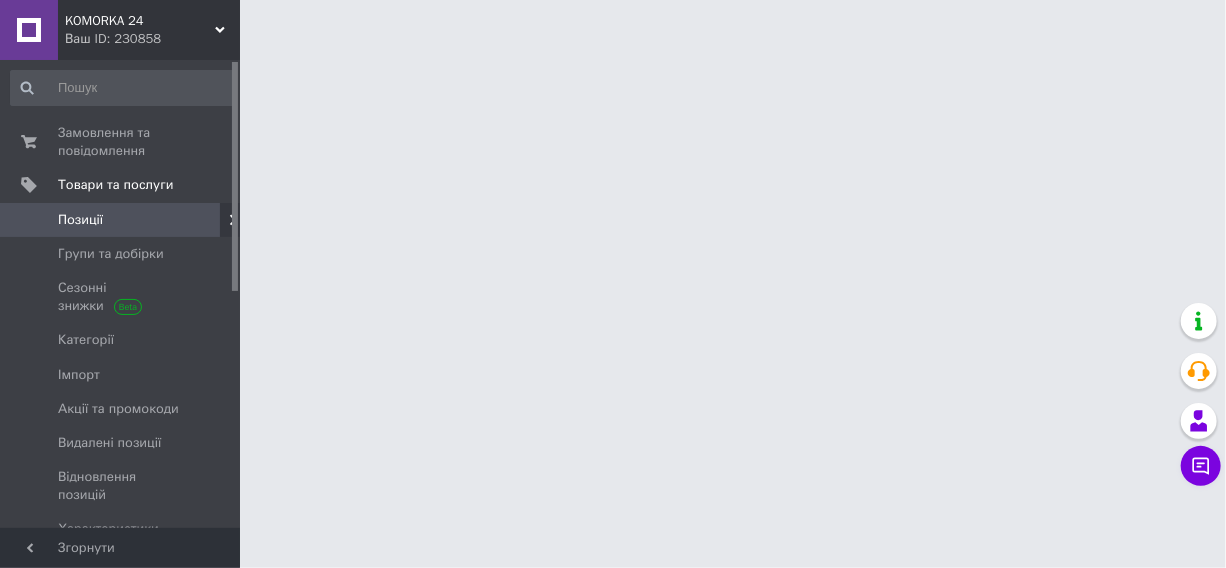 scroll, scrollTop: 0, scrollLeft: 0, axis: both 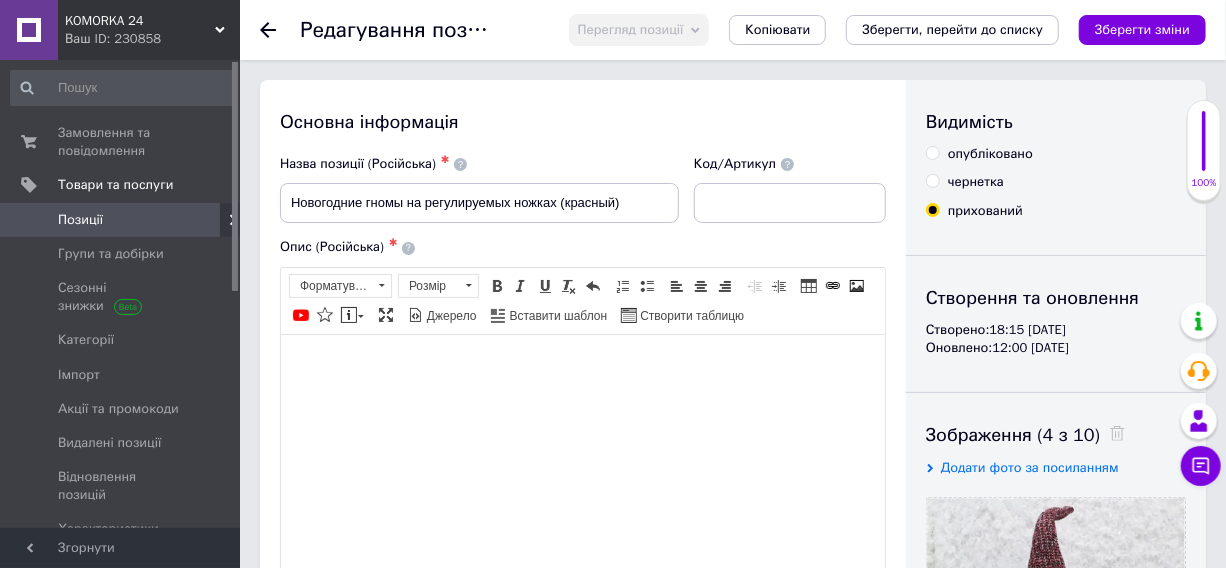 click on "опубліковано" at bounding box center [990, 154] 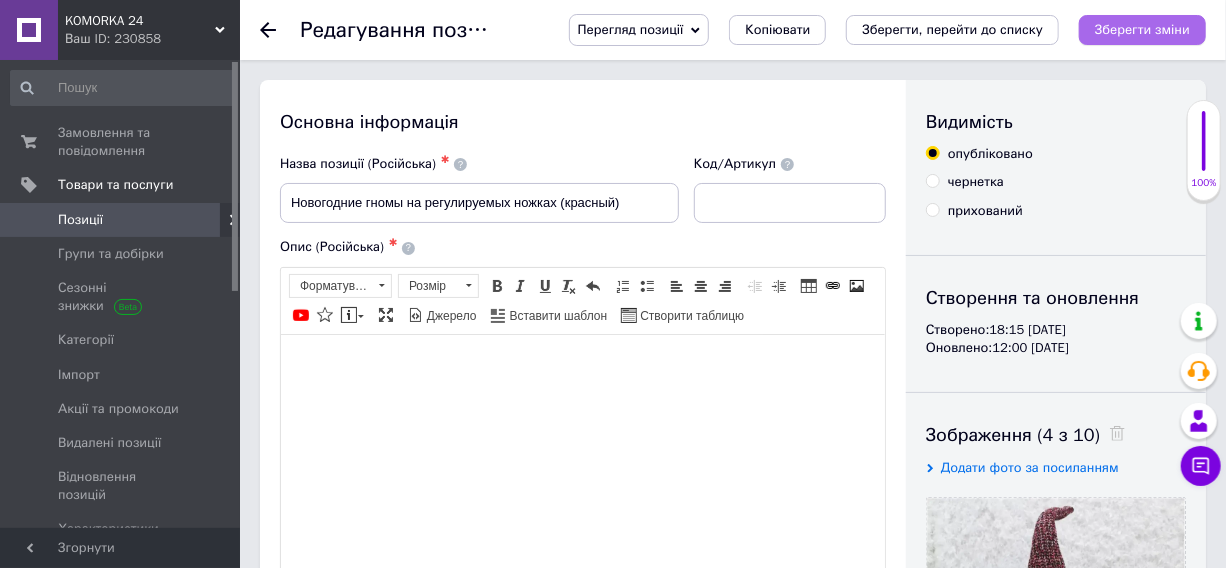 click on "Зберегти зміни" at bounding box center (1142, 29) 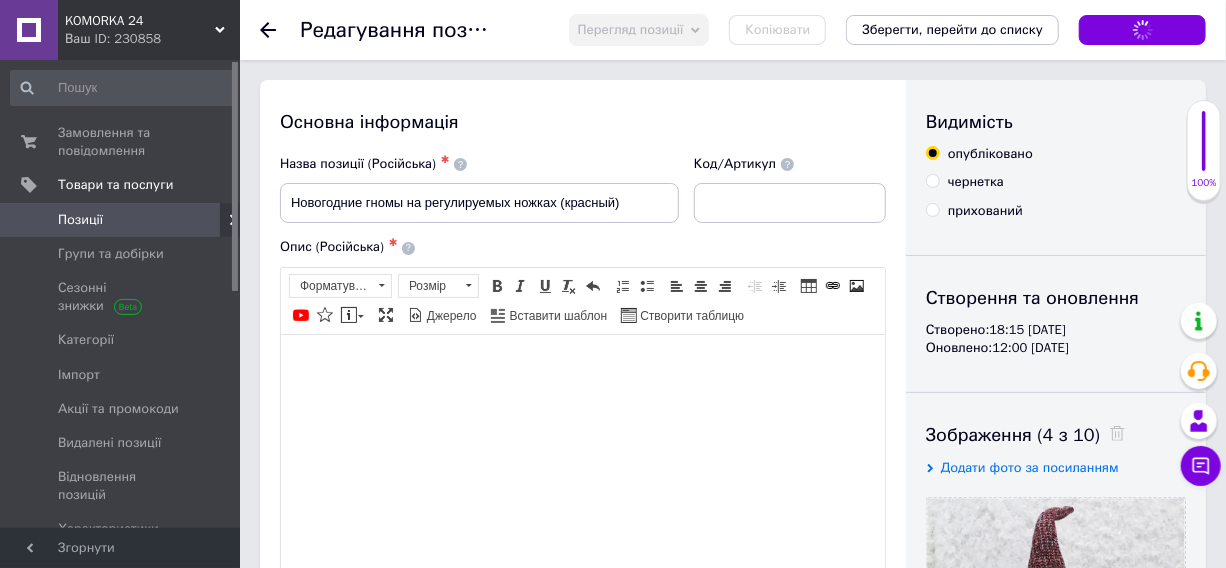 click 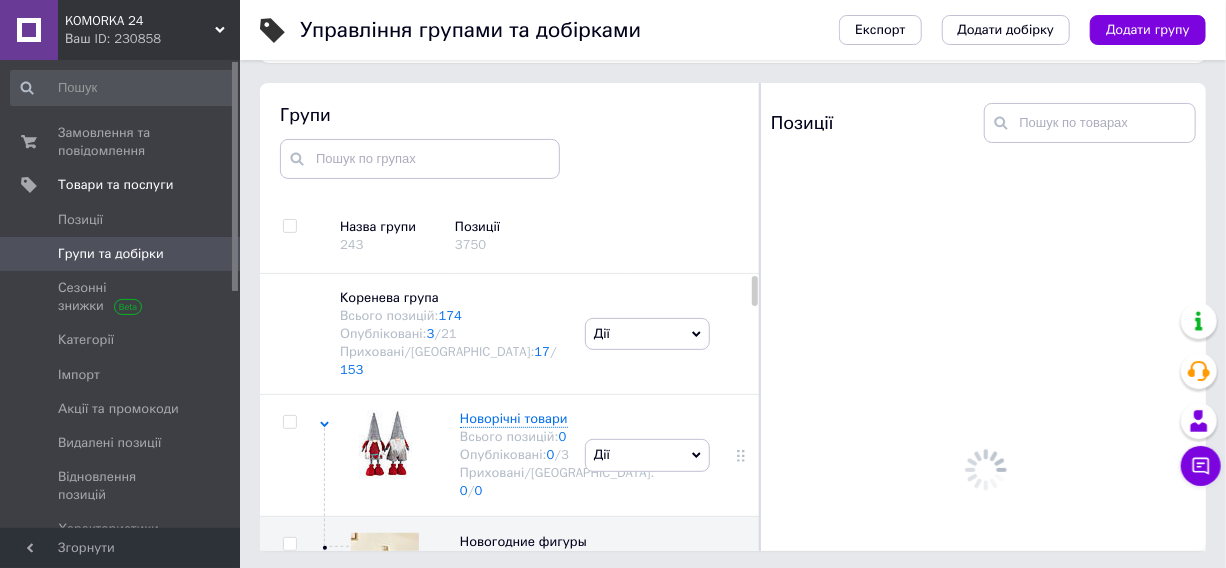 scroll, scrollTop: 113, scrollLeft: 0, axis: vertical 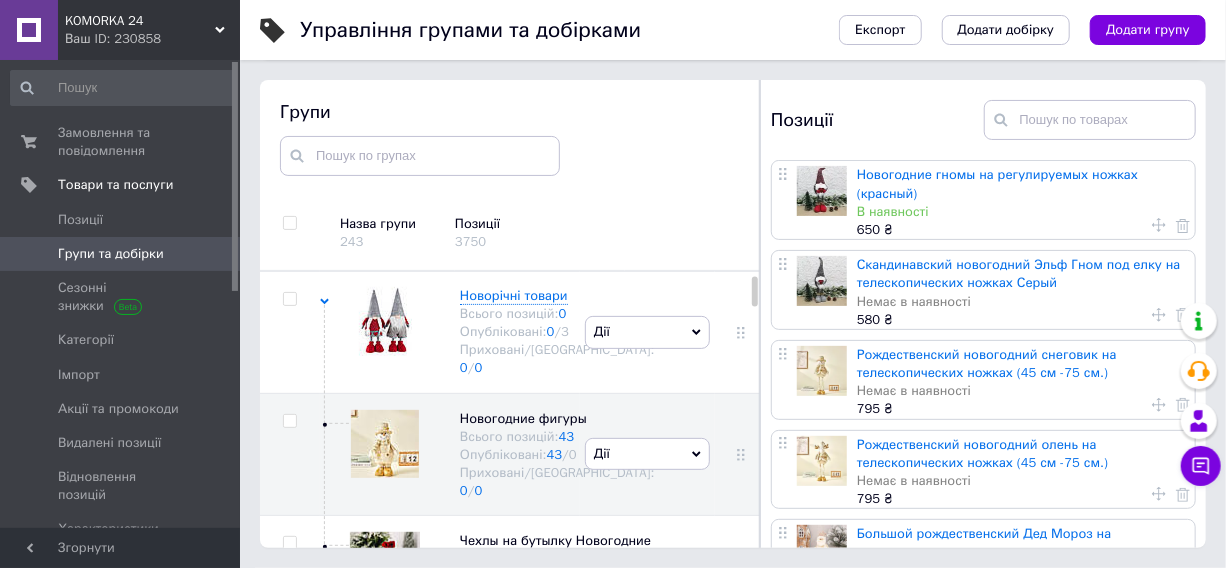 drag, startPoint x: 866, startPoint y: 276, endPoint x: 991, endPoint y: 414, distance: 186.19614 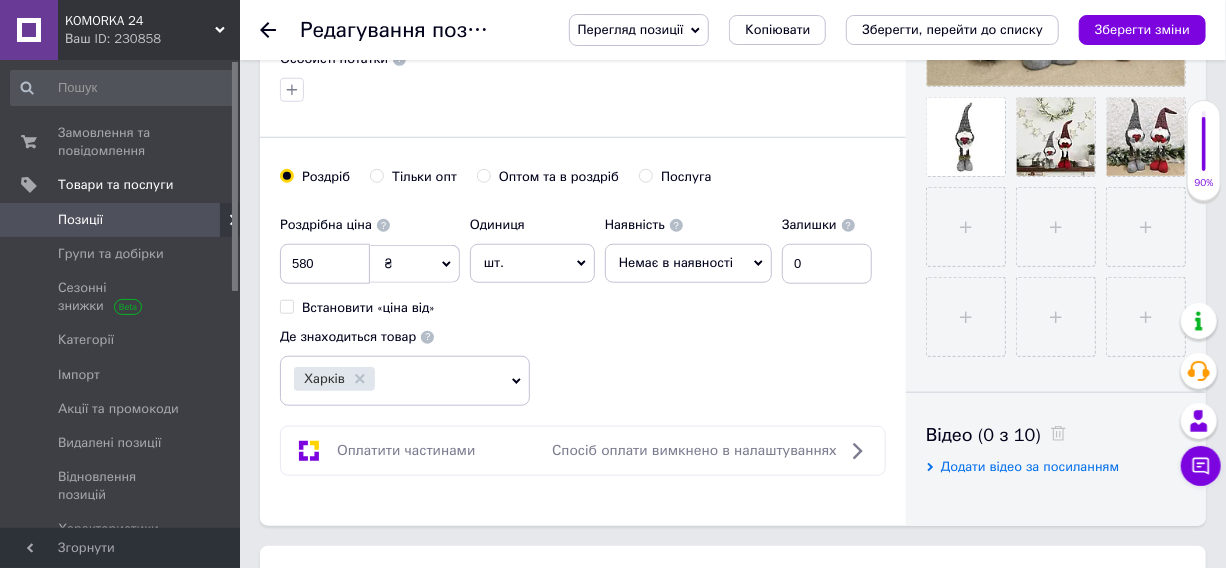 scroll, scrollTop: 818, scrollLeft: 0, axis: vertical 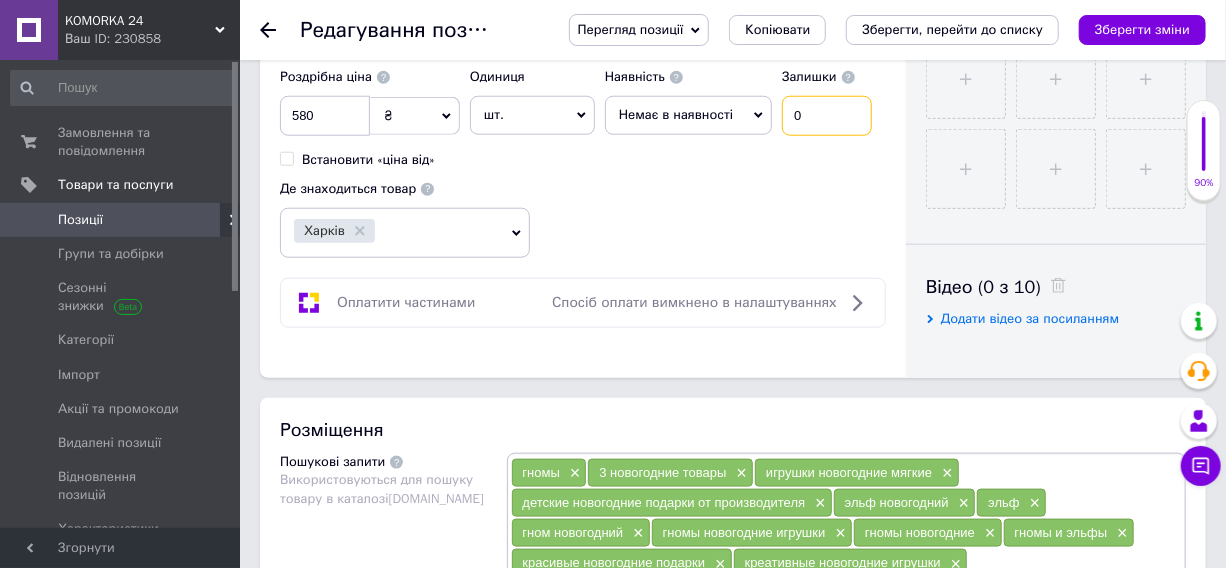 drag, startPoint x: 799, startPoint y: 136, endPoint x: 767, endPoint y: 147, distance: 33.83785 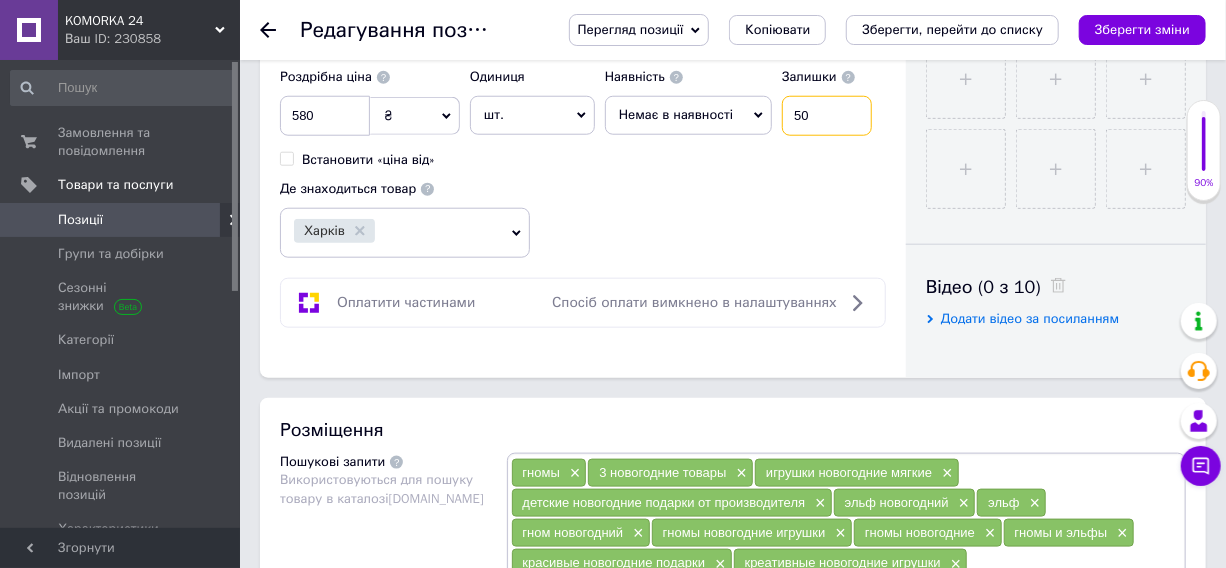type on "50" 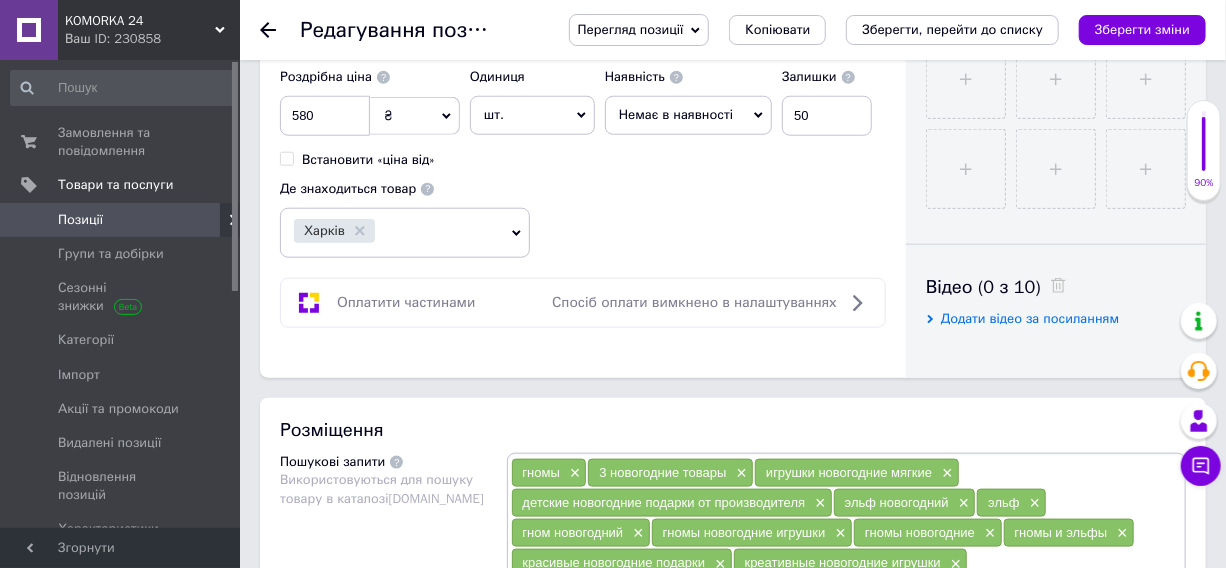 click on "Немає в наявності" at bounding box center (688, 115) 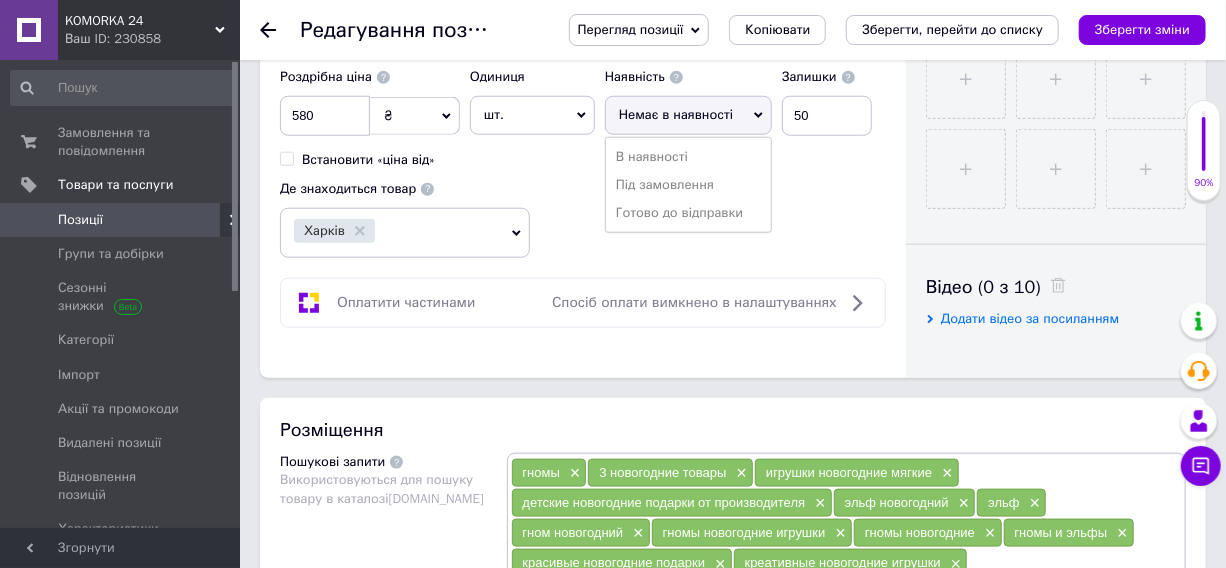 click on "В наявності" at bounding box center [688, 157] 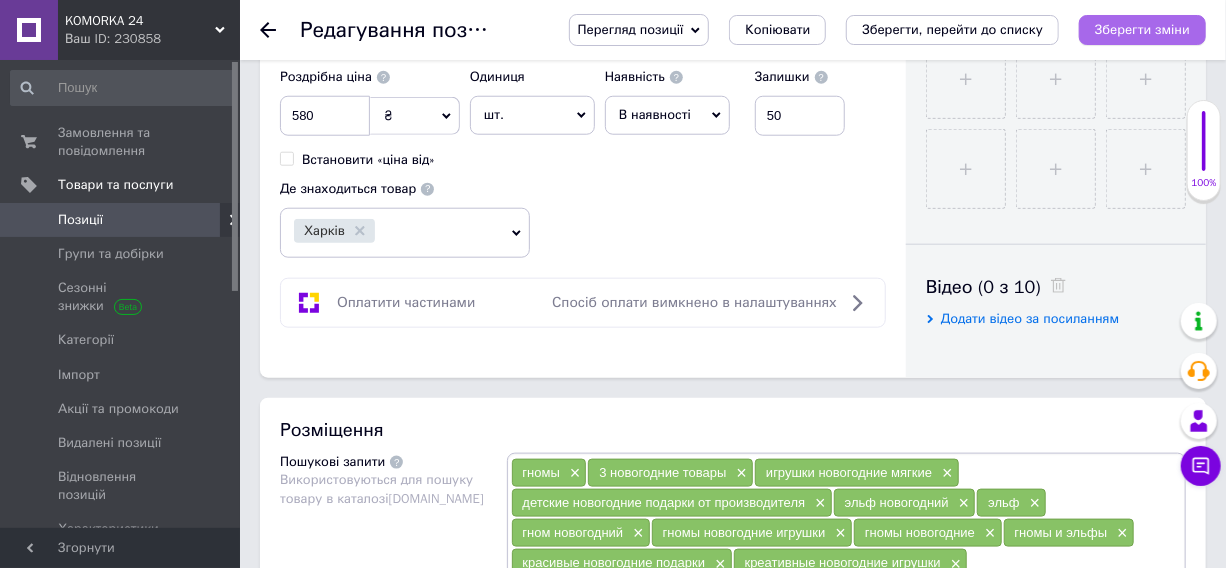 click on "Зберегти зміни" at bounding box center (1142, 29) 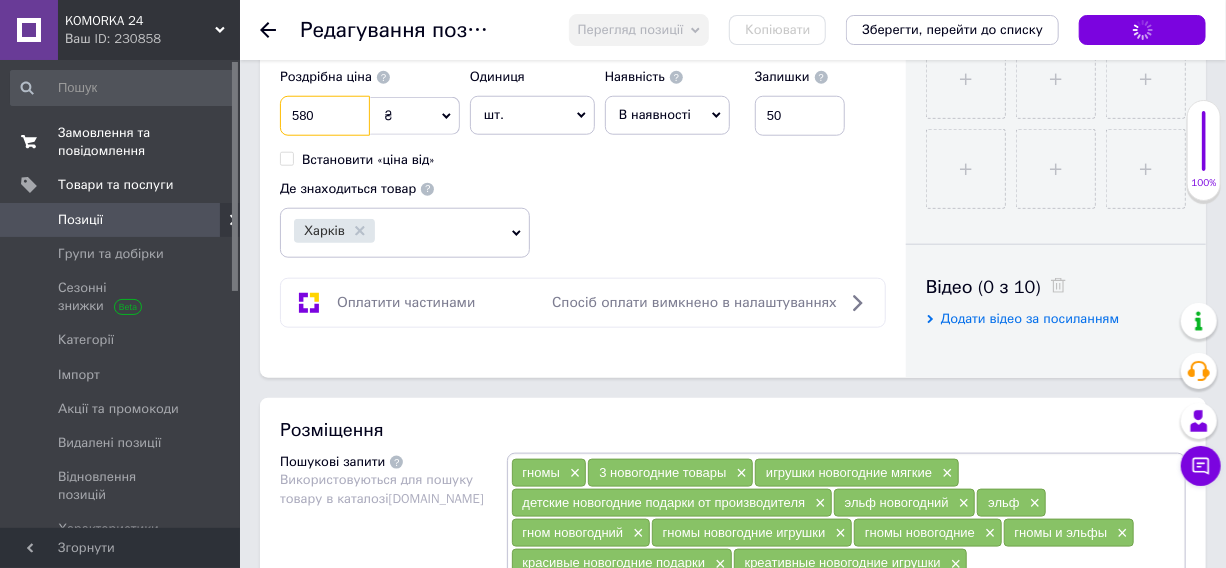 drag, startPoint x: 314, startPoint y: 150, endPoint x: 239, endPoint y: 156, distance: 75.23962 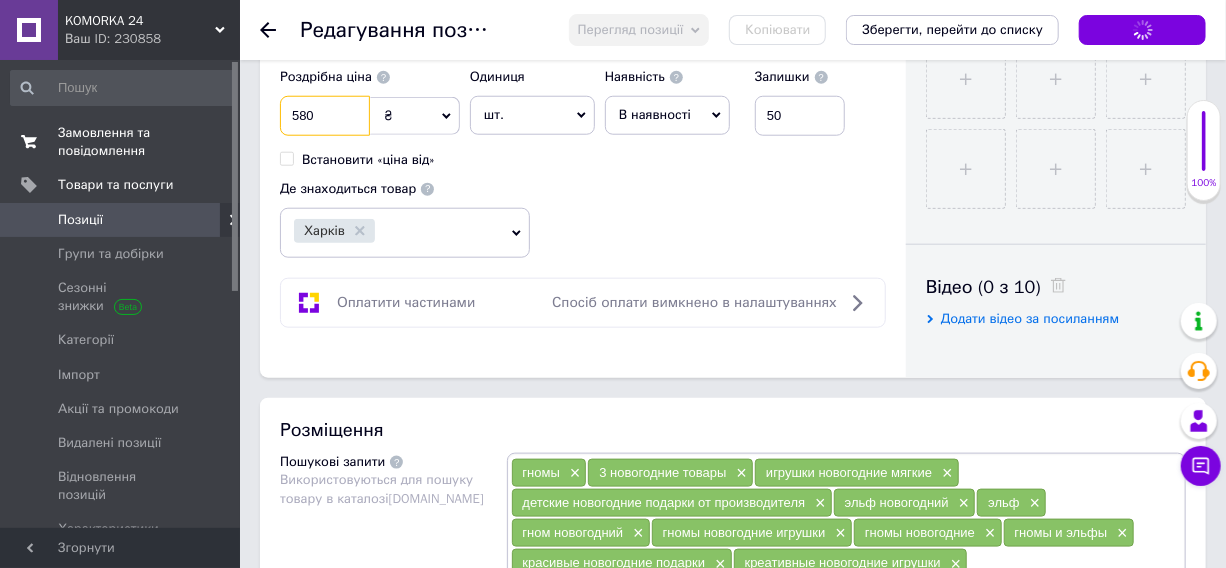 click on "KOMORKA 24 Ваш ID: 230858 Сайт KOMORKA 24 Кабінет покупця Перевірити стан системи Сторінка на порталі Довідка Вийти Замовлення та повідомлення 0 0 Товари та послуги Позиції Групи та добірки Сезонні знижки Категорії Імпорт Акції та промокоди Видалені позиції Відновлення позицій Характеристики Сповіщення 1 0 Показники роботи компанії Панель управління Відгуки Клієнти Каталог ProSale Аналітика Інструменти веб-майстра та SEO Управління сайтом Гаманець компанії [PERSON_NAME] Тарифи та рахунки Prom мікс 6 000 Згорнути
Перегляд позиції Копіювати ✱ ✱" at bounding box center (613, 878) 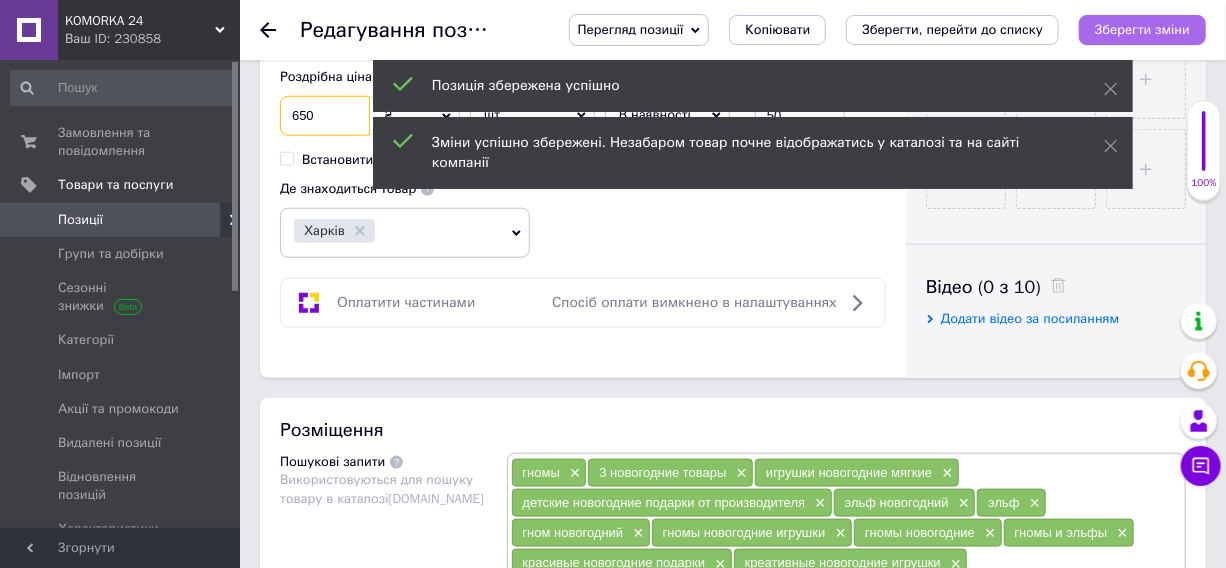 type on "650" 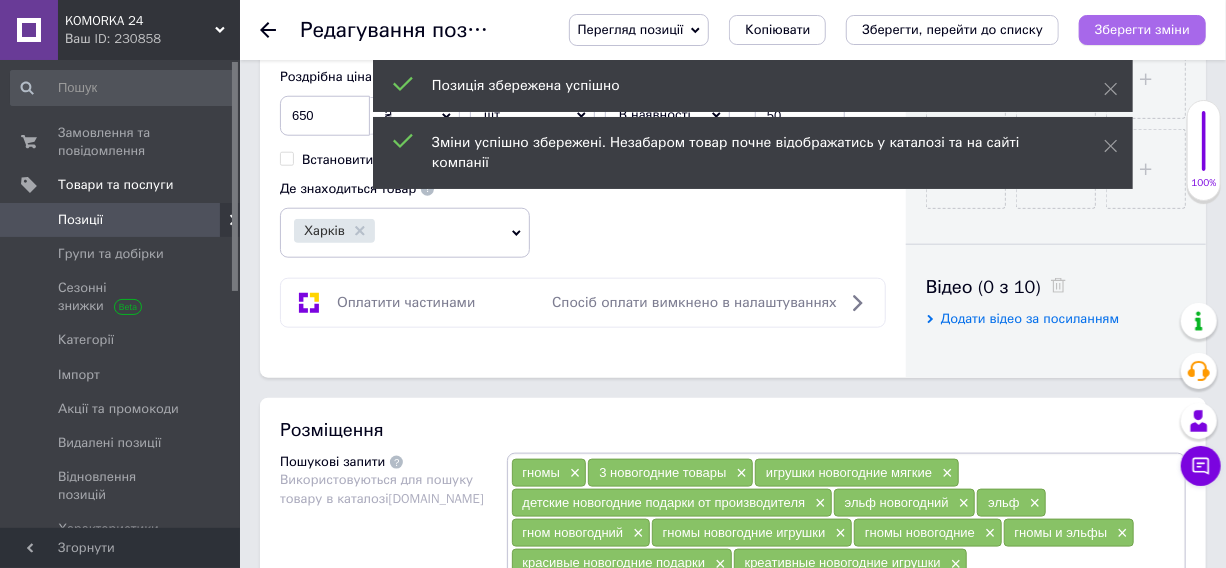 click on "Зберегти зміни" at bounding box center [1142, 29] 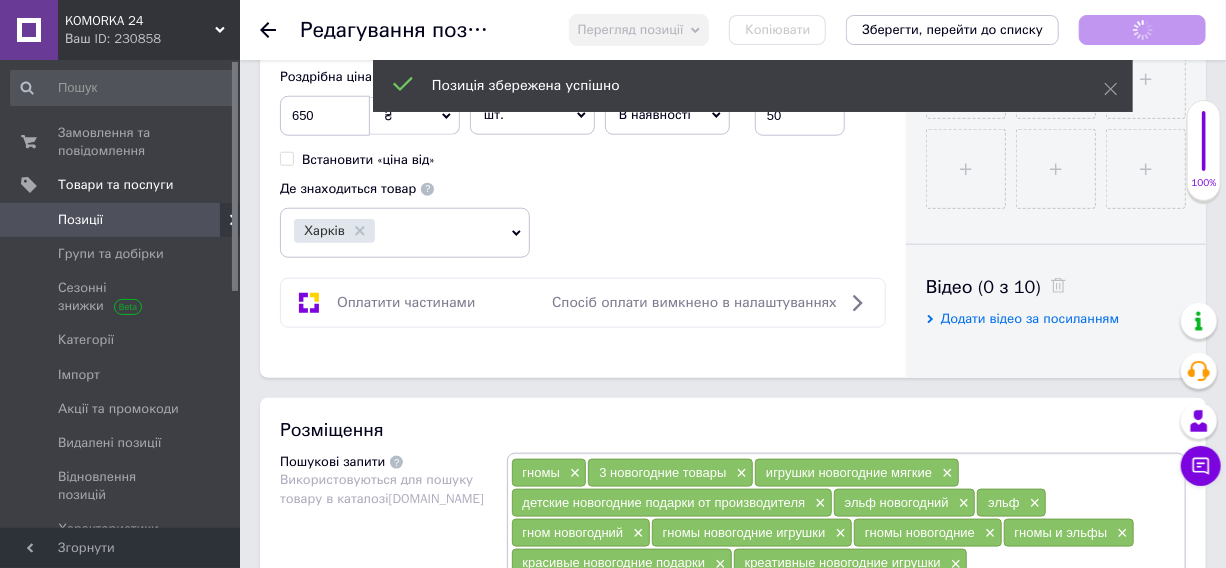 click 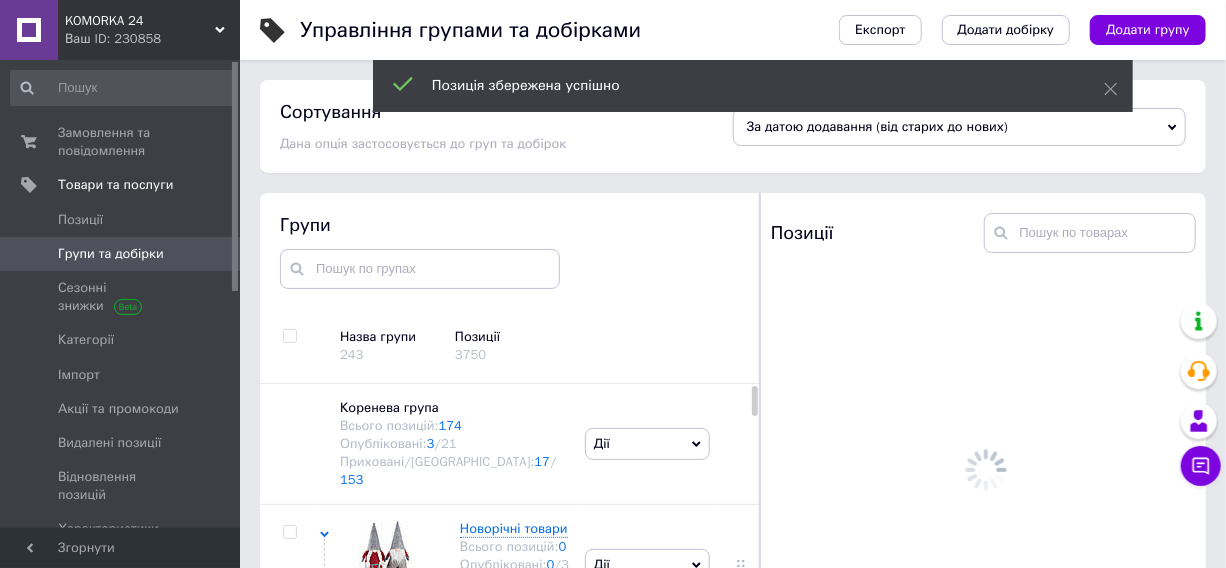 scroll, scrollTop: 113, scrollLeft: 0, axis: vertical 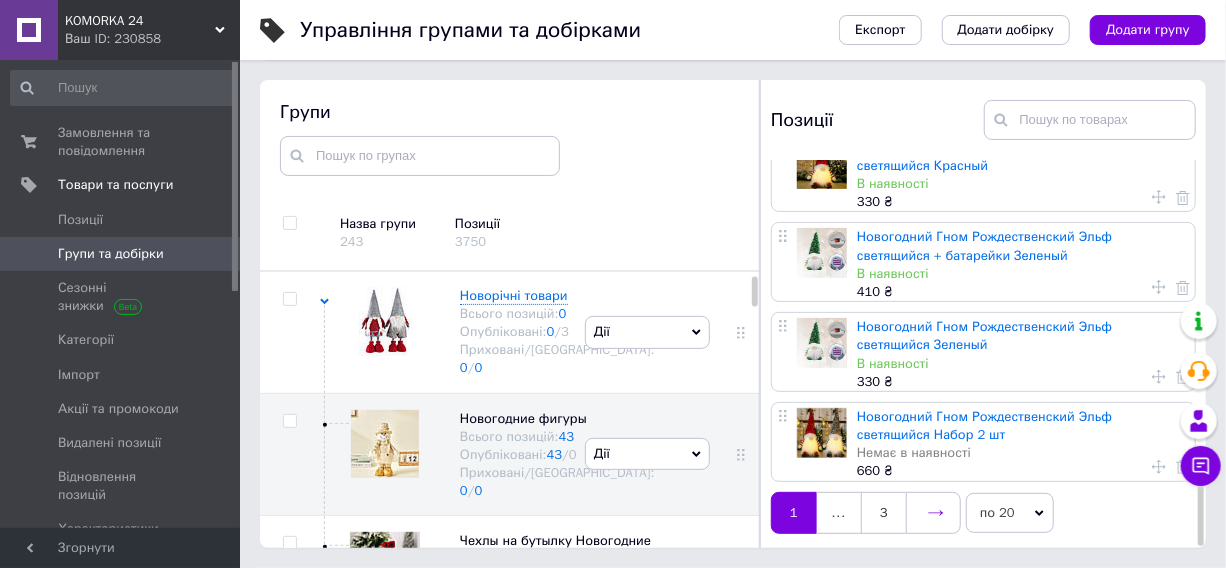 click 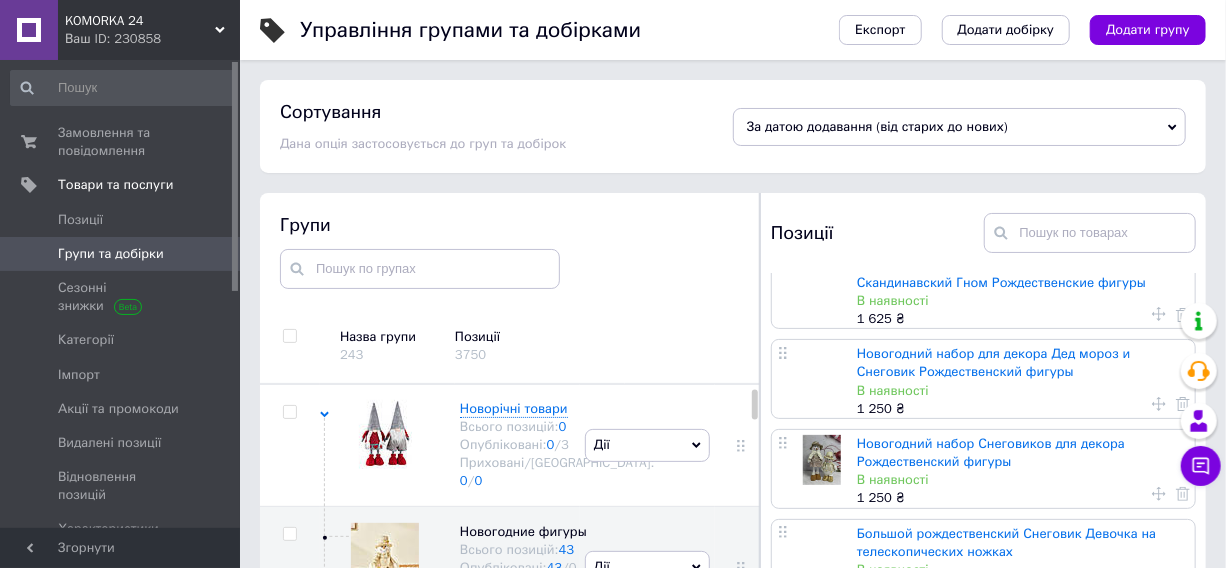 scroll, scrollTop: 1466, scrollLeft: 0, axis: vertical 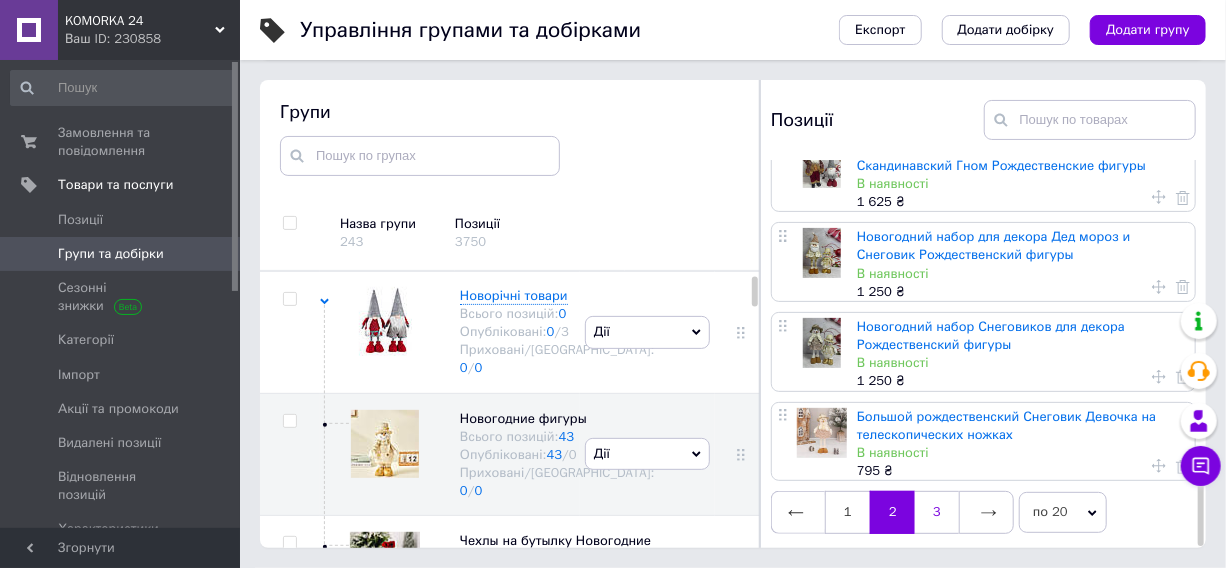 click on "3" at bounding box center [937, 512] 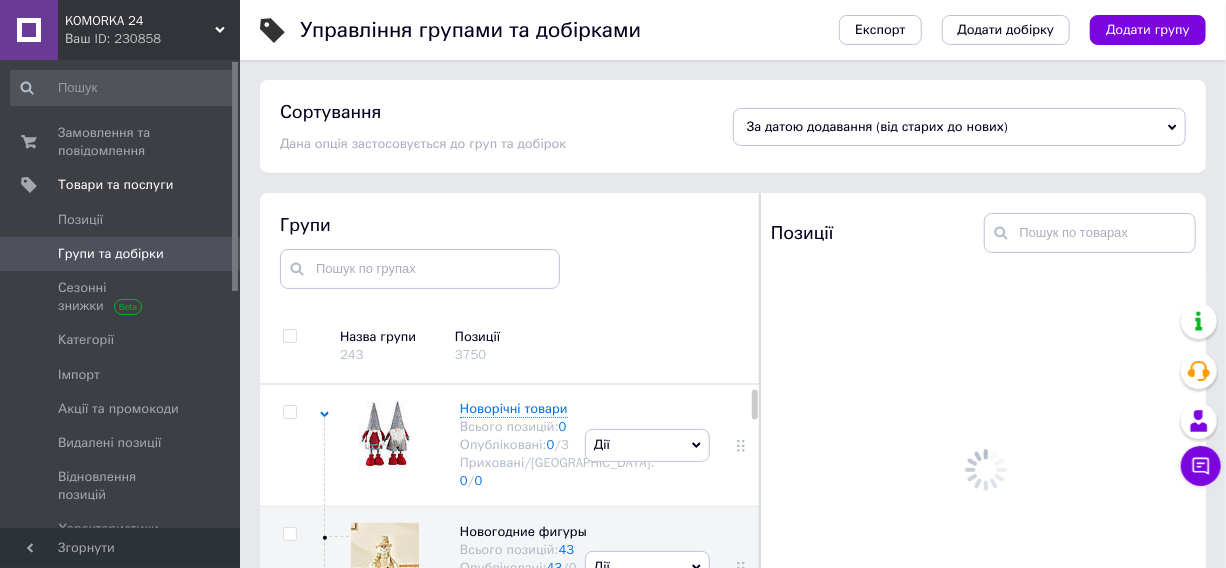 scroll, scrollTop: 0, scrollLeft: 0, axis: both 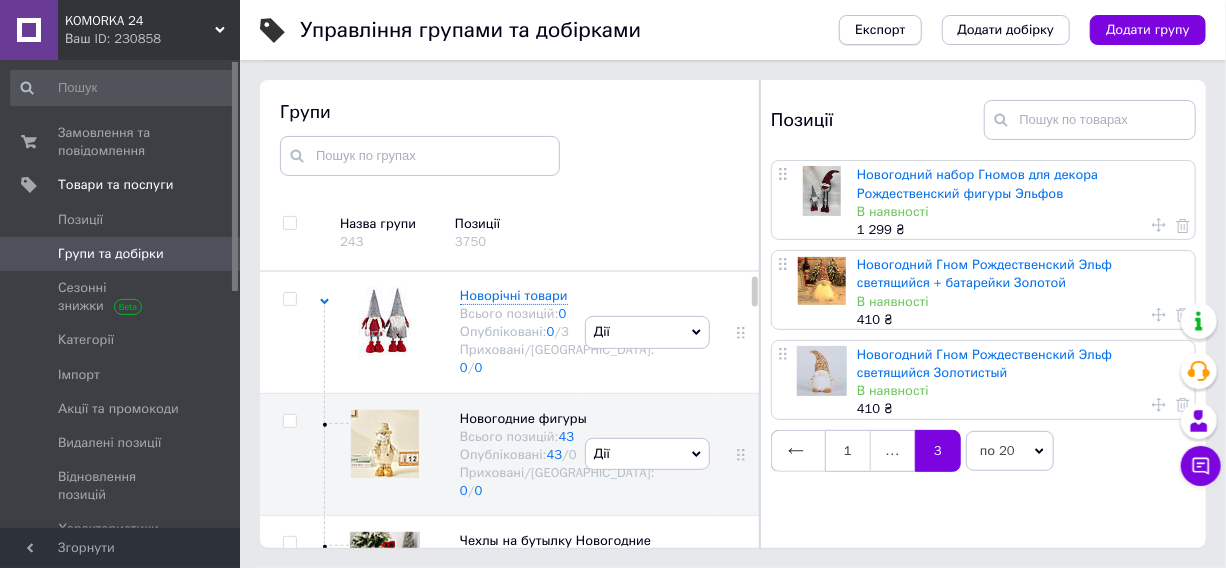 click on "Експорт" at bounding box center (880, 30) 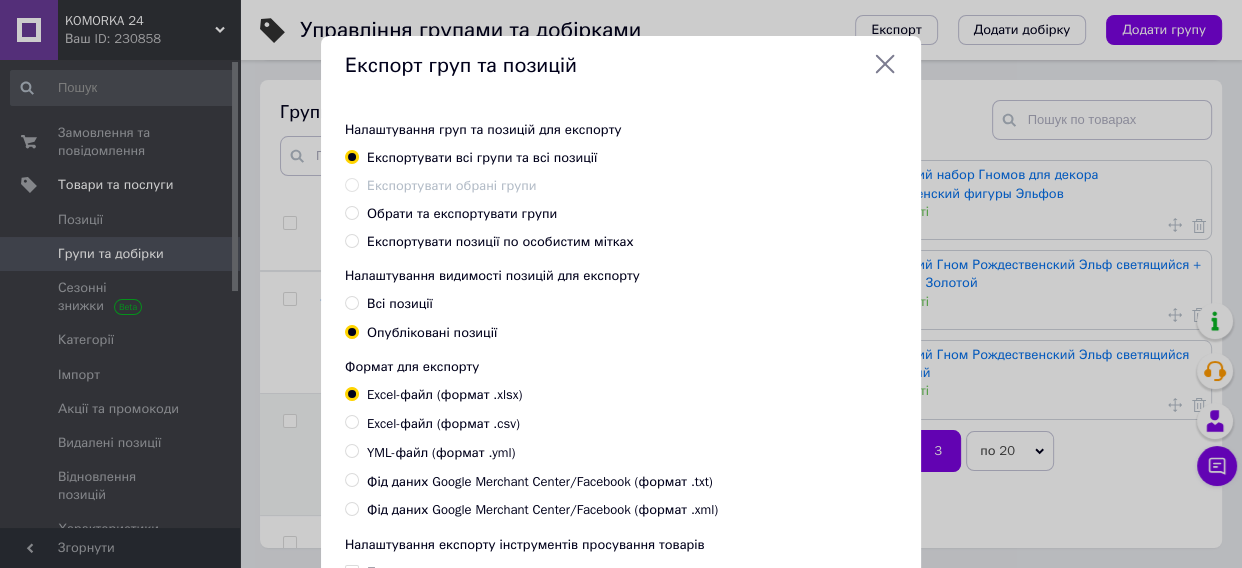 click on "Обрати та експортувати групи" at bounding box center [462, 213] 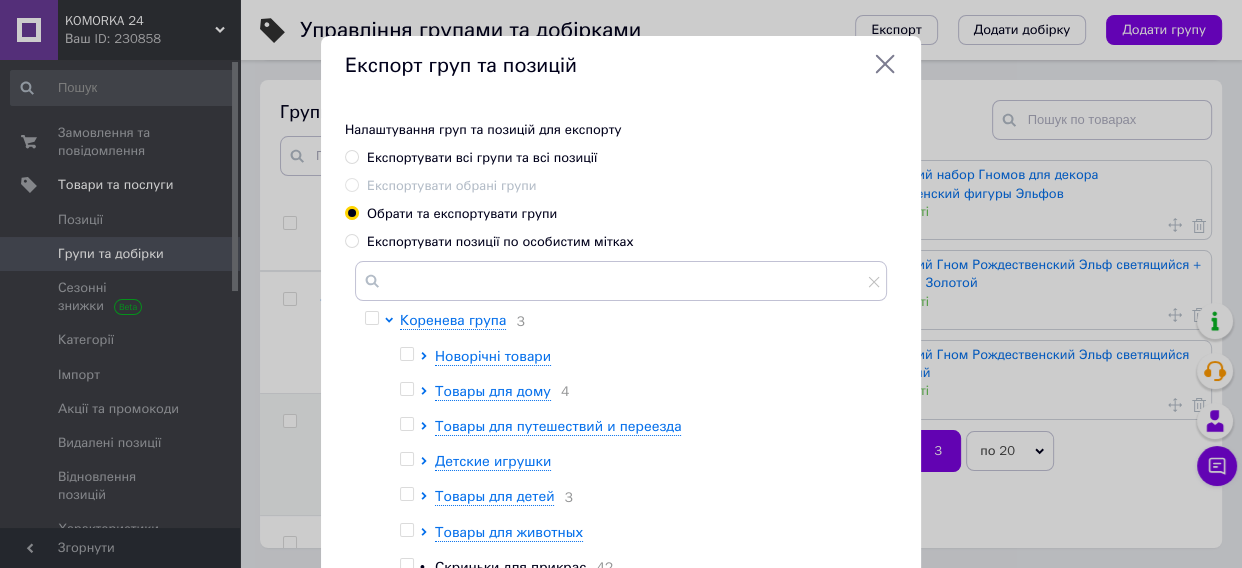 click at bounding box center (406, 354) 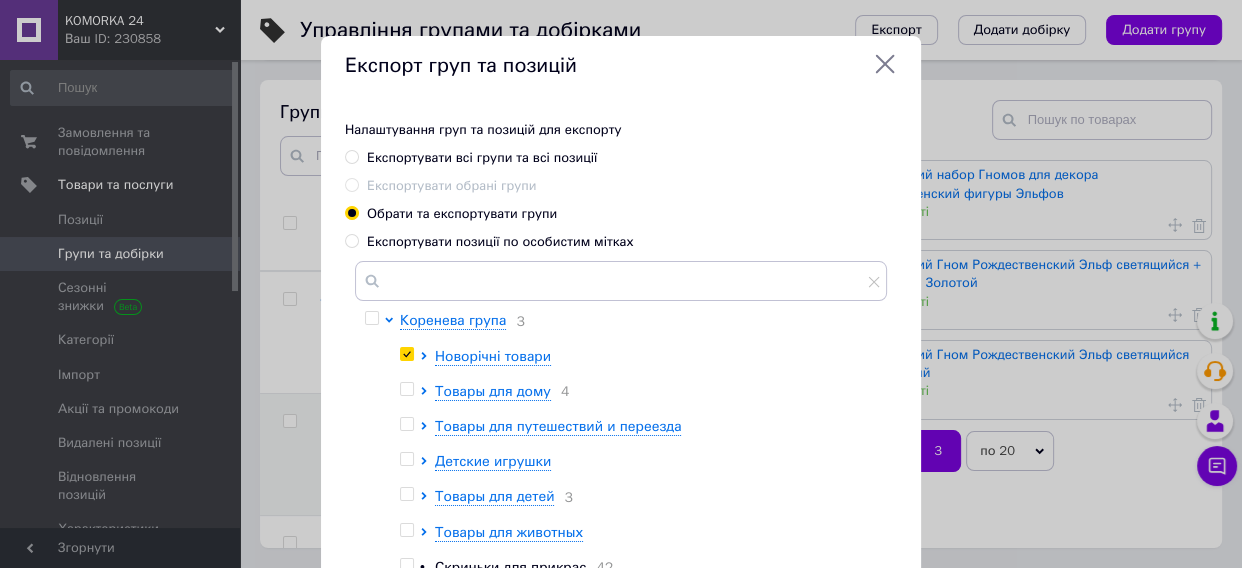checkbox on "true" 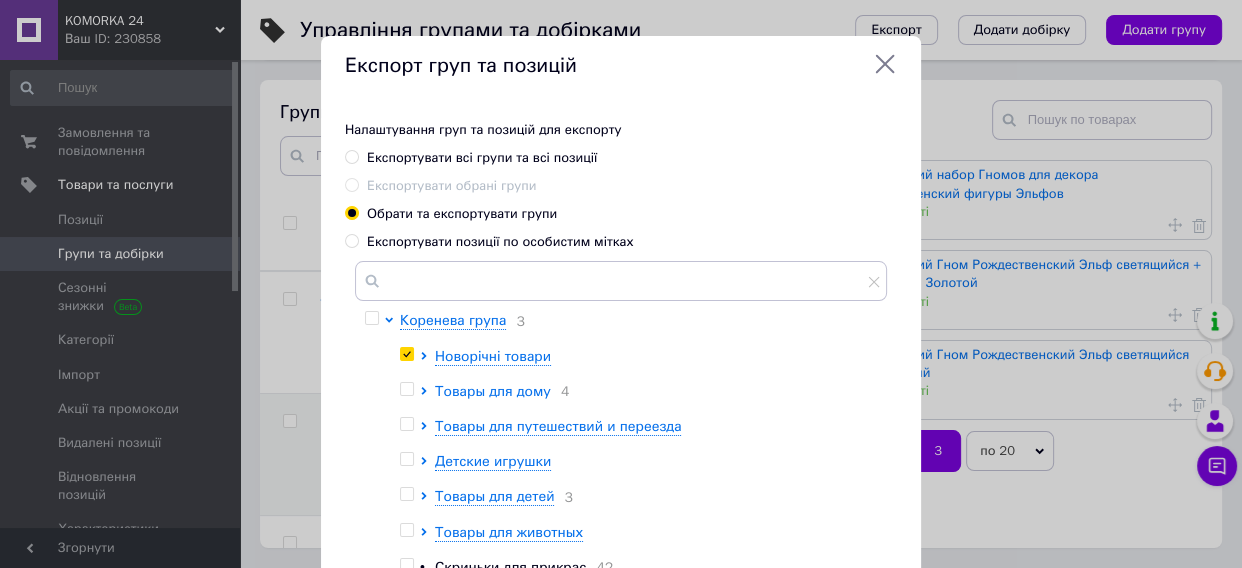 click on "Товары для дому" at bounding box center (493, 391) 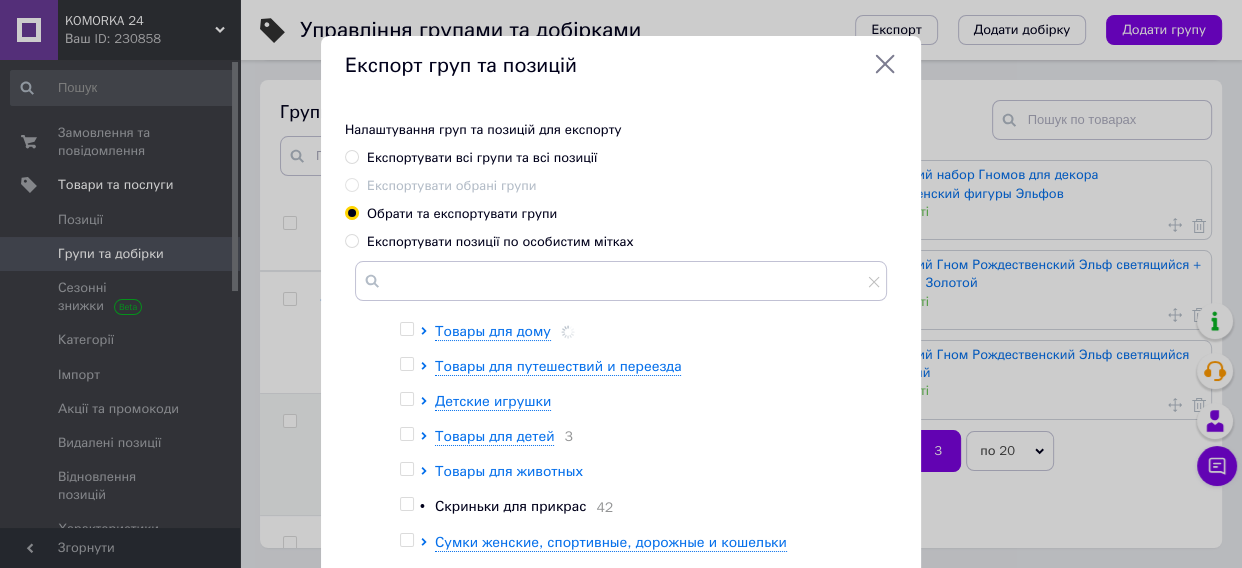 scroll, scrollTop: 90, scrollLeft: 0, axis: vertical 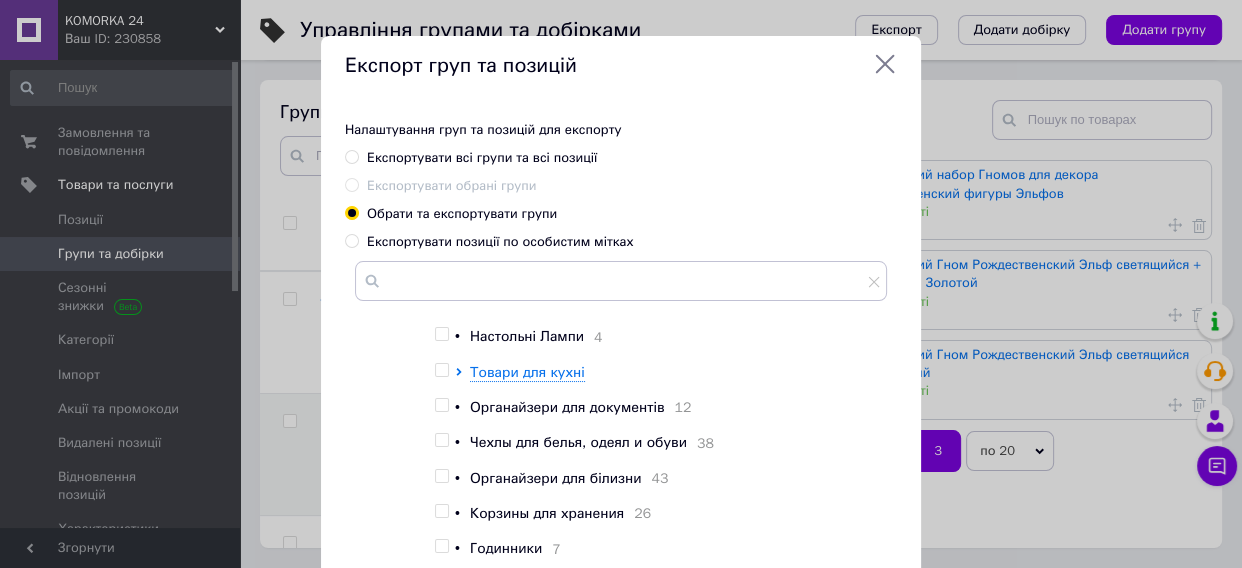 click on "Настольні Лампи" at bounding box center [527, 336] 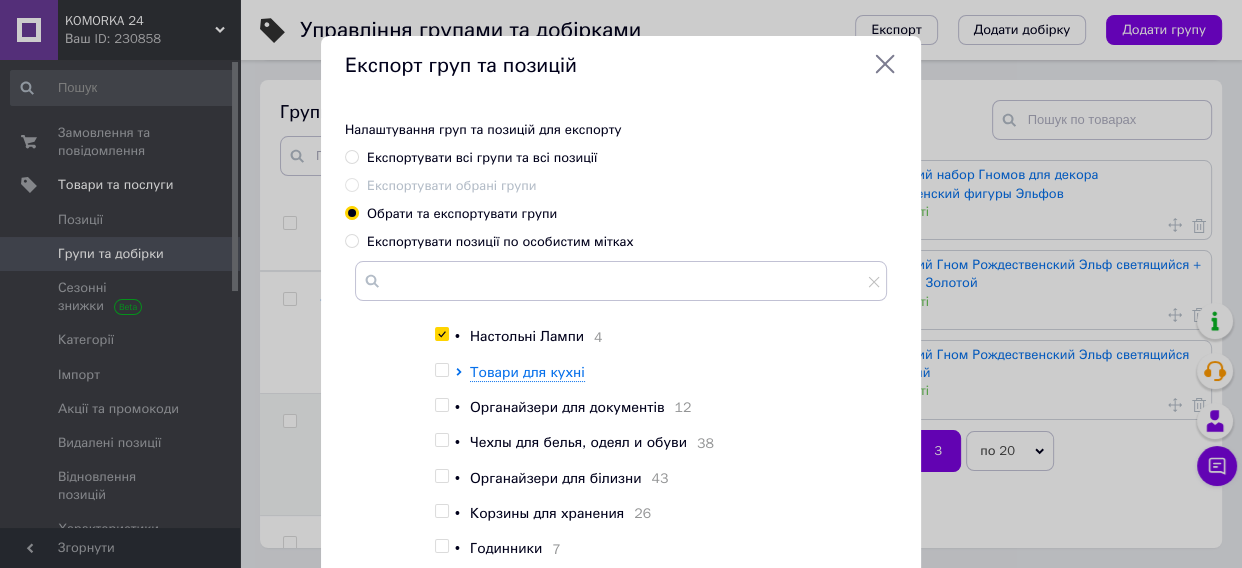 checkbox on "true" 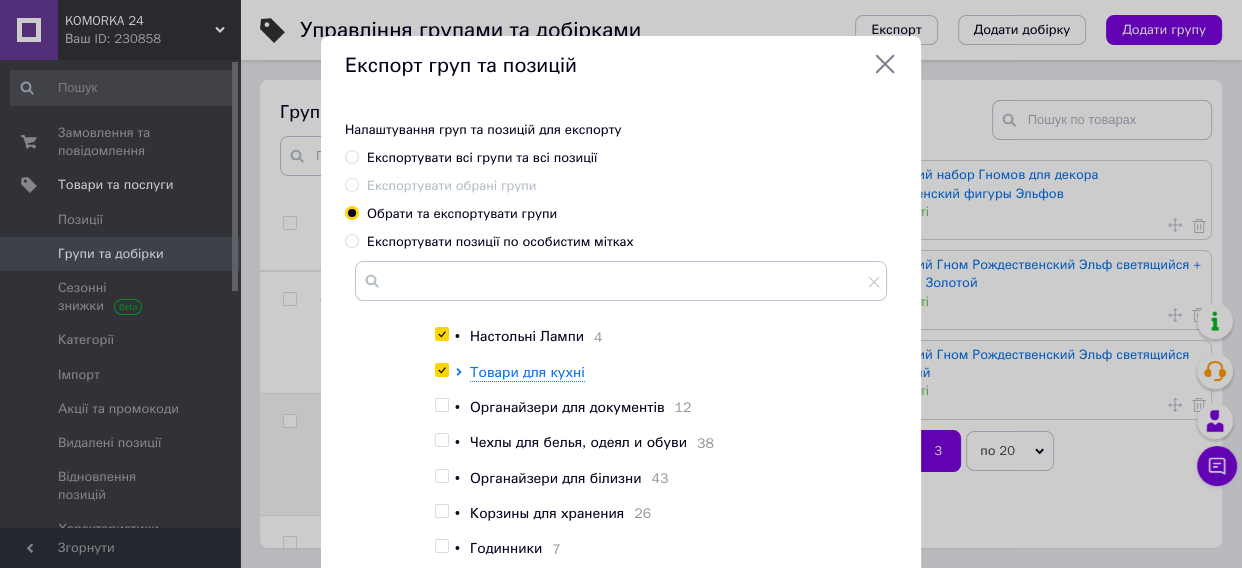 checkbox on "true" 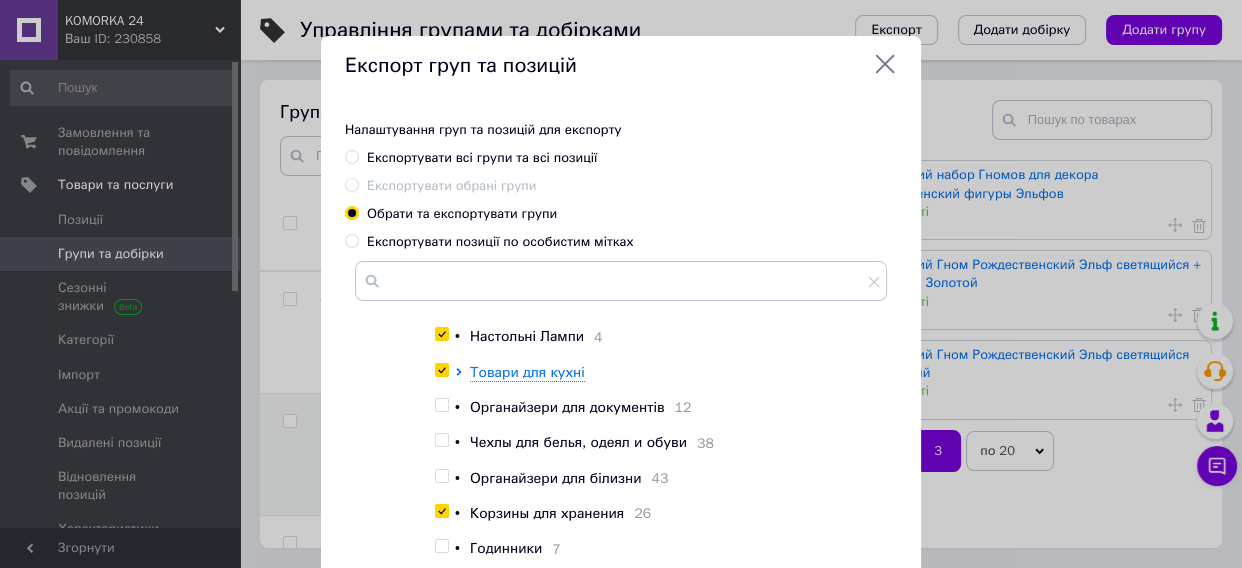 checkbox on "true" 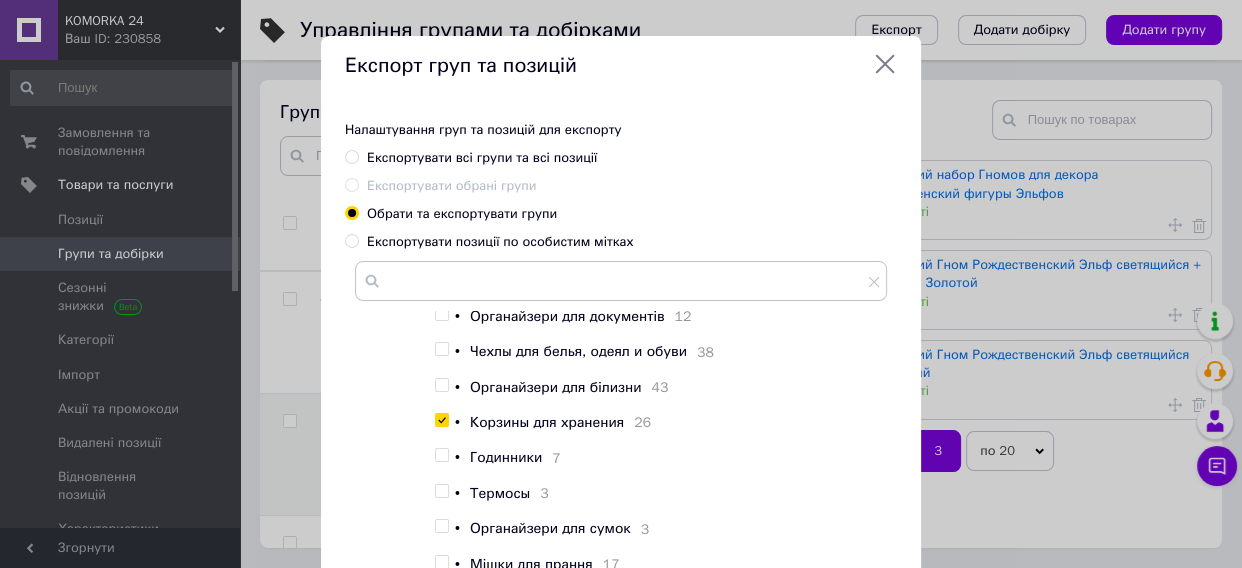 click on "Термосы" at bounding box center (500, 493) 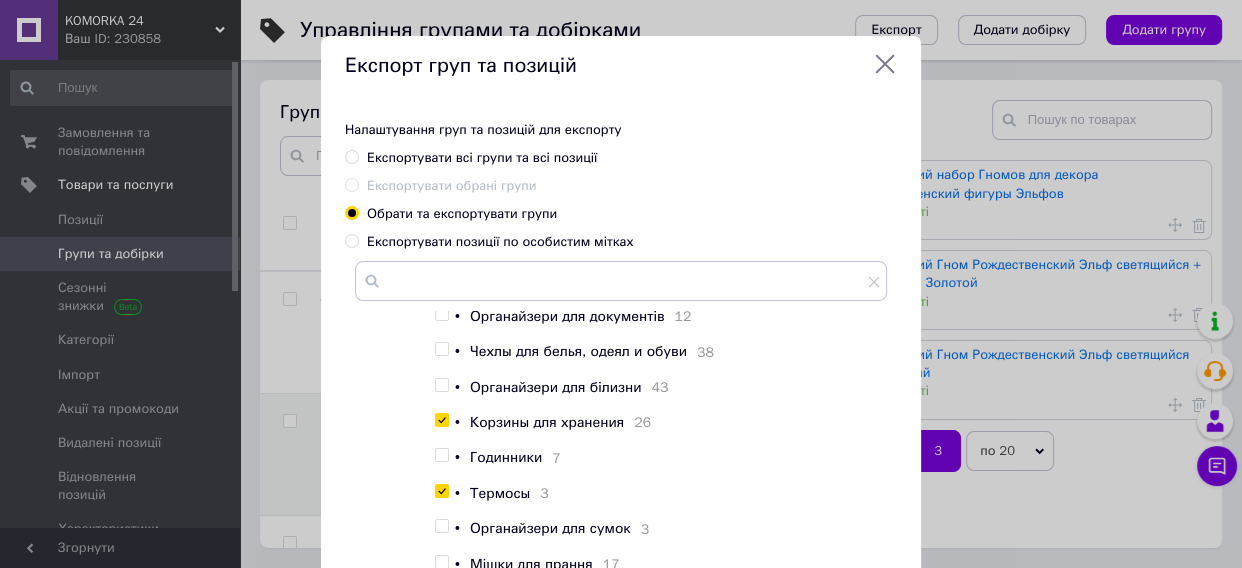 checkbox on "true" 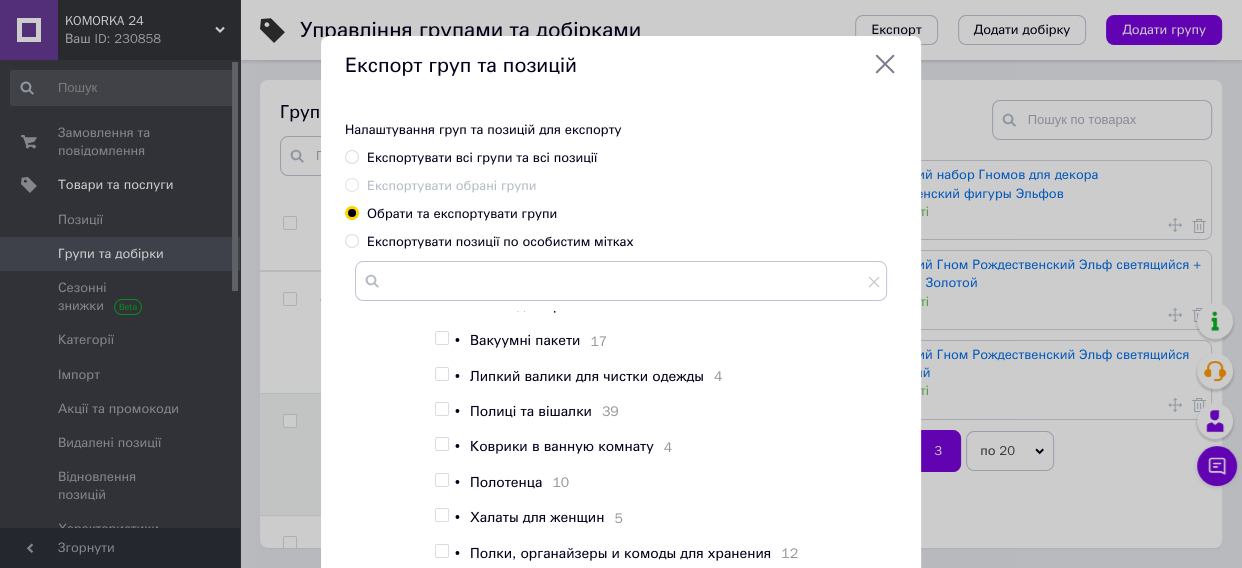 scroll, scrollTop: 454, scrollLeft: 0, axis: vertical 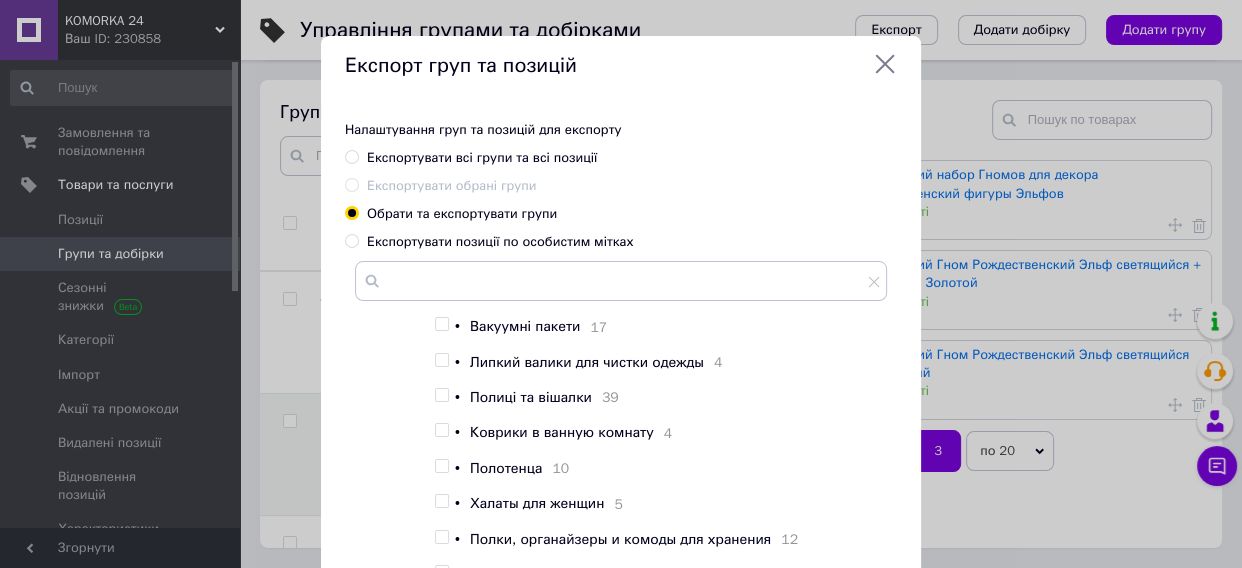 click on "Полотенца" at bounding box center [506, 468] 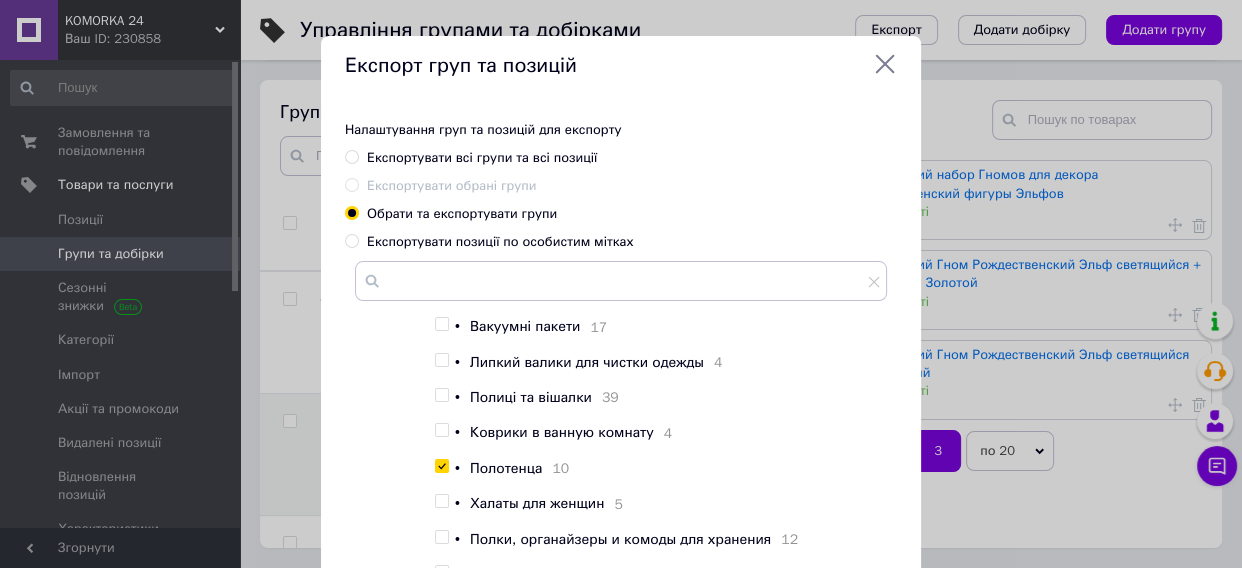 checkbox on "true" 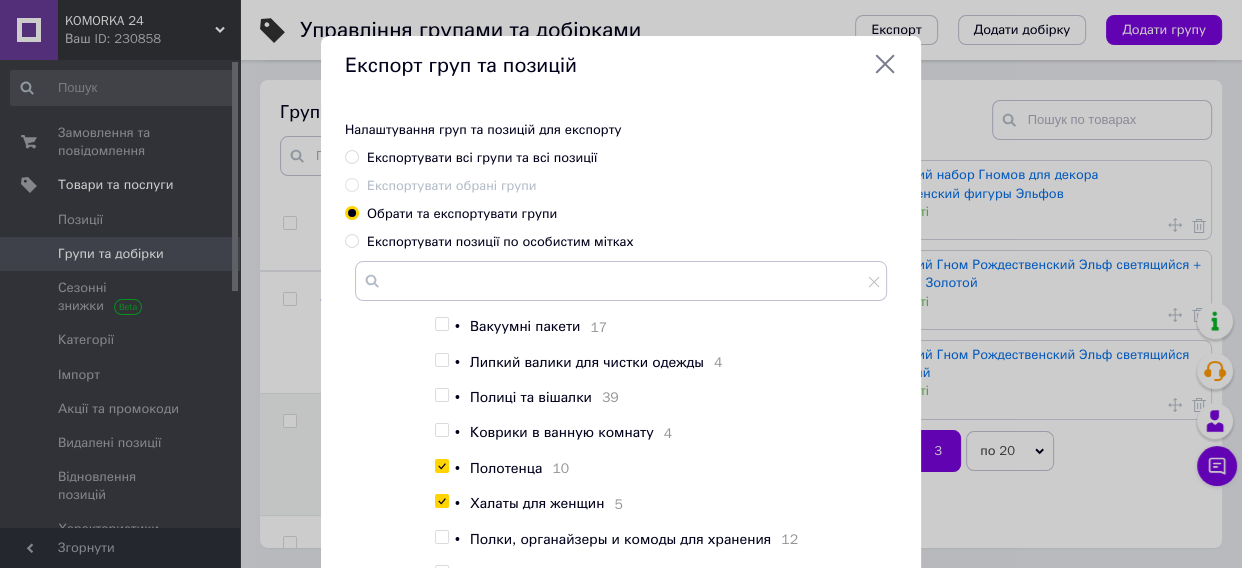 checkbox on "true" 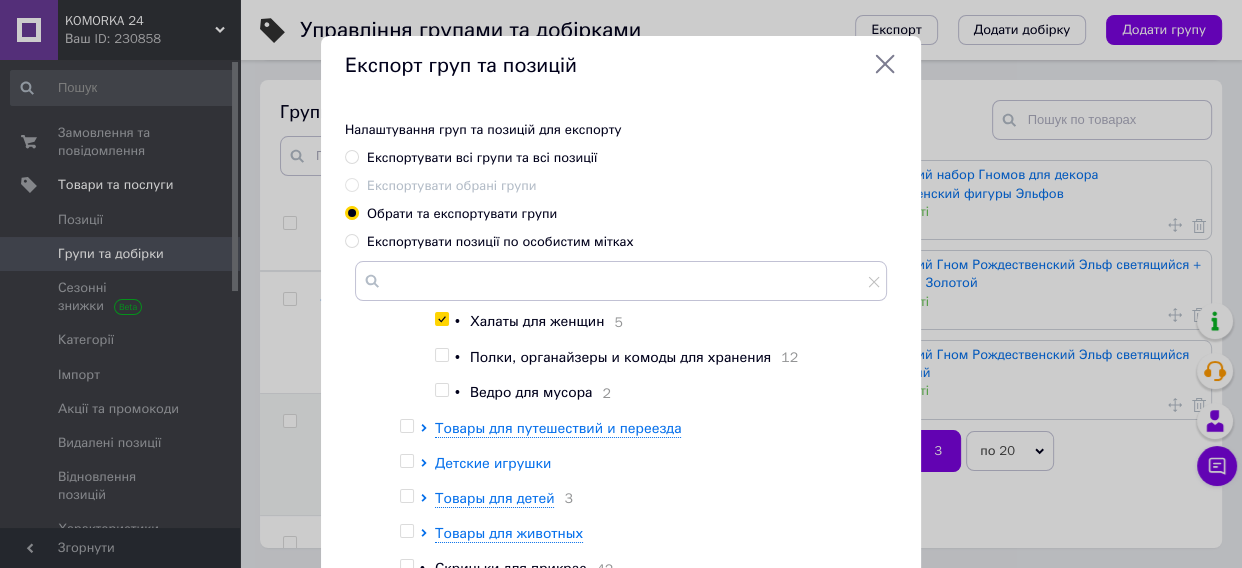 scroll, scrollTop: 727, scrollLeft: 0, axis: vertical 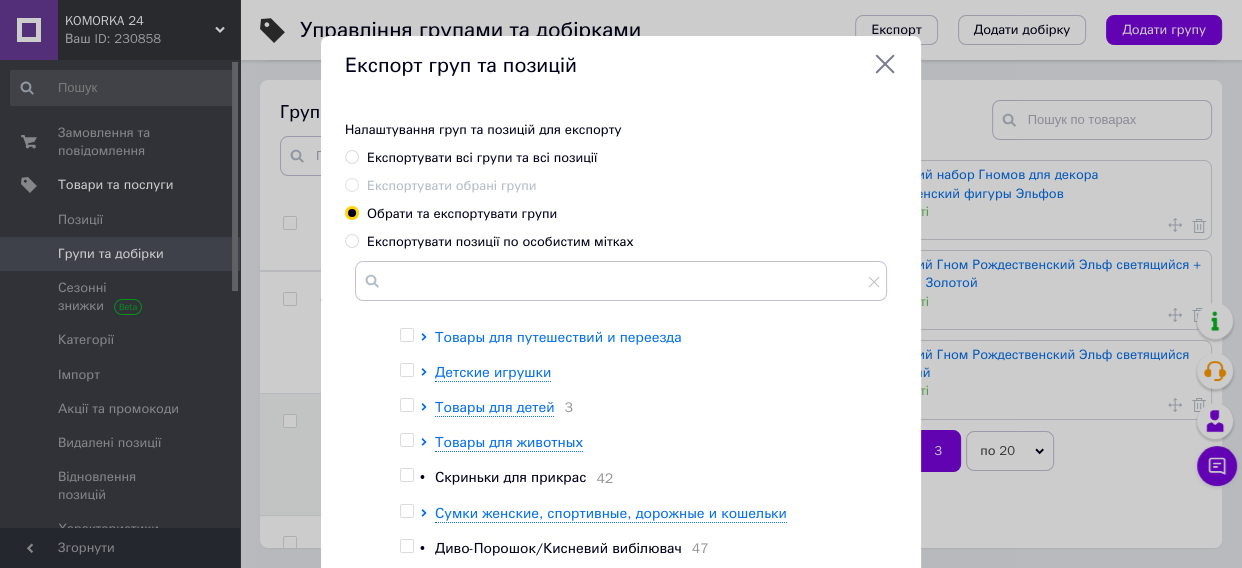 click on "Товары для путешествий и переезда" at bounding box center [558, 337] 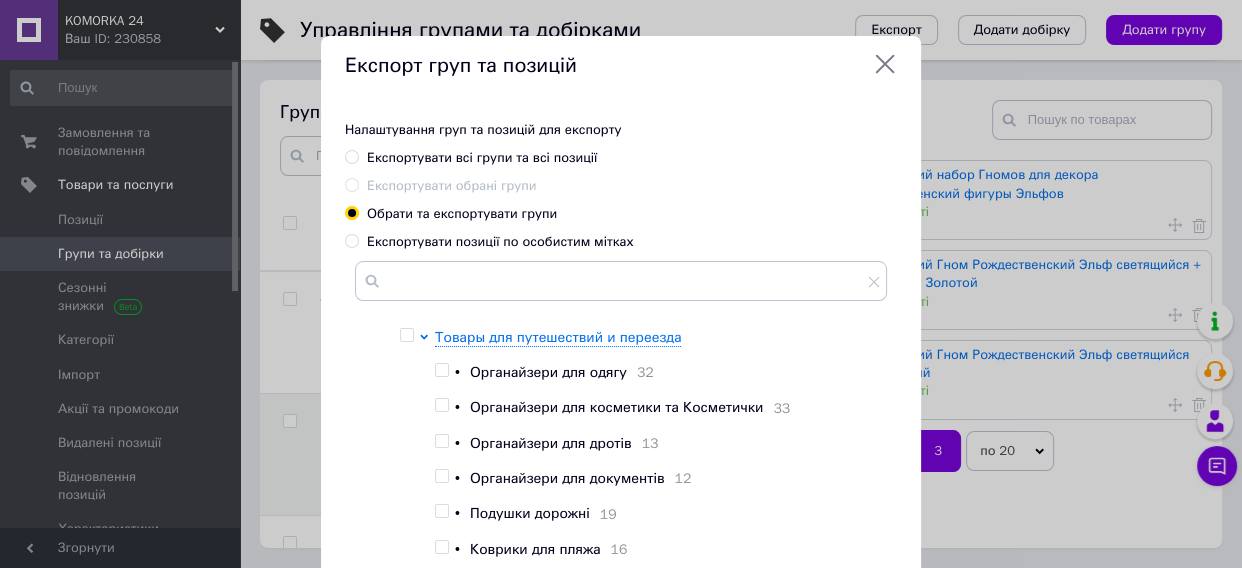 click on "Органайзери для косметики та Косметички" at bounding box center [616, 407] 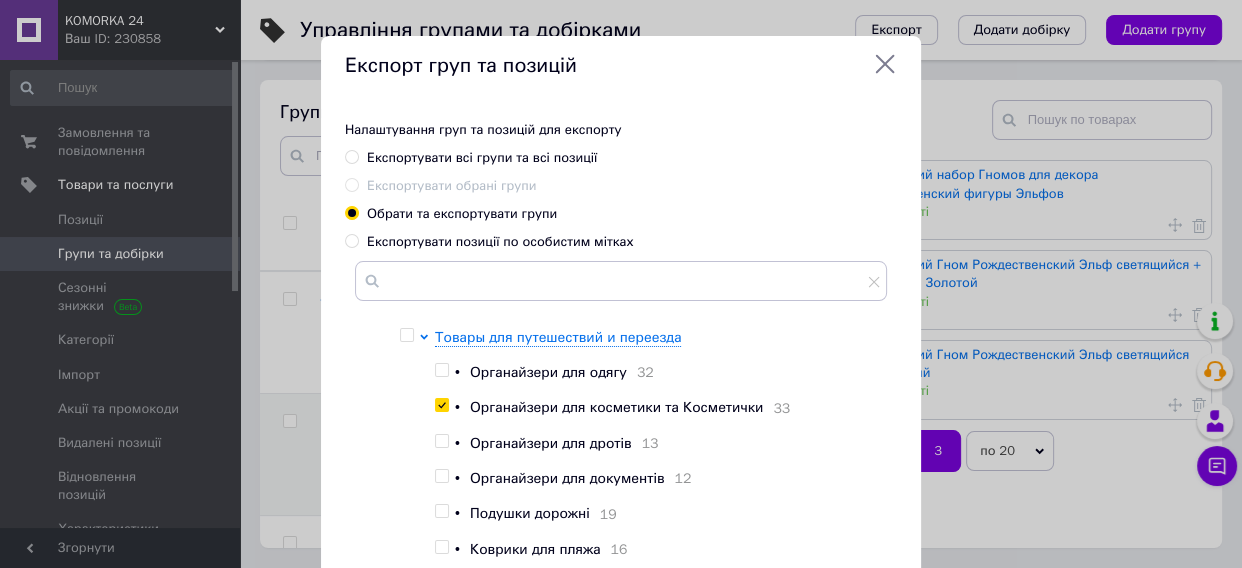 checkbox on "true" 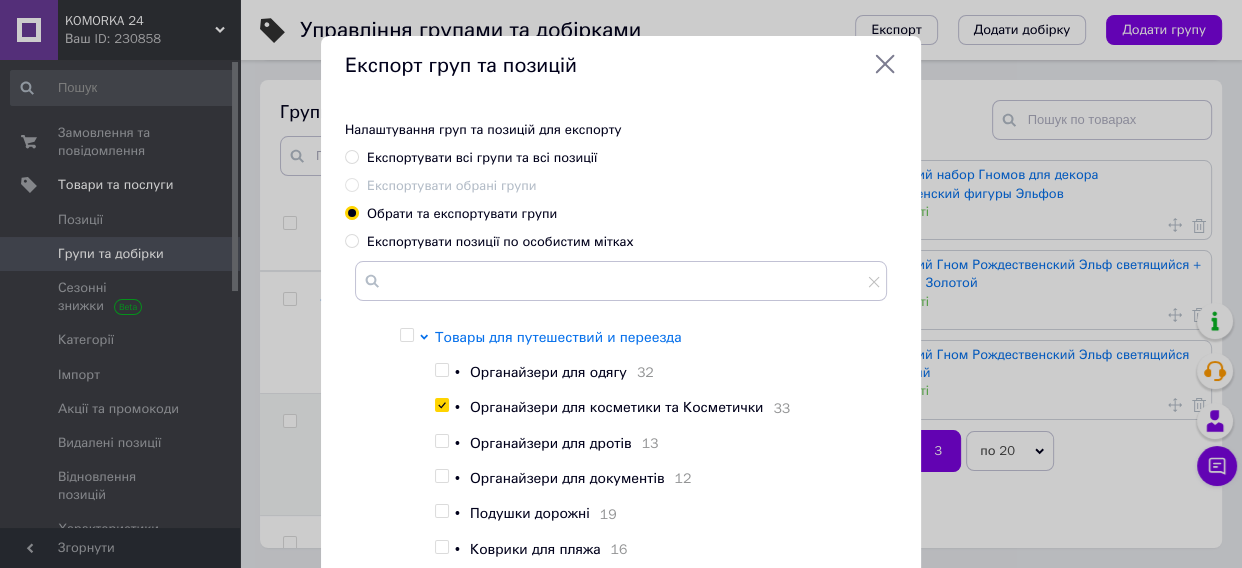 click on "Товары для путешествий и переезда" at bounding box center [558, 337] 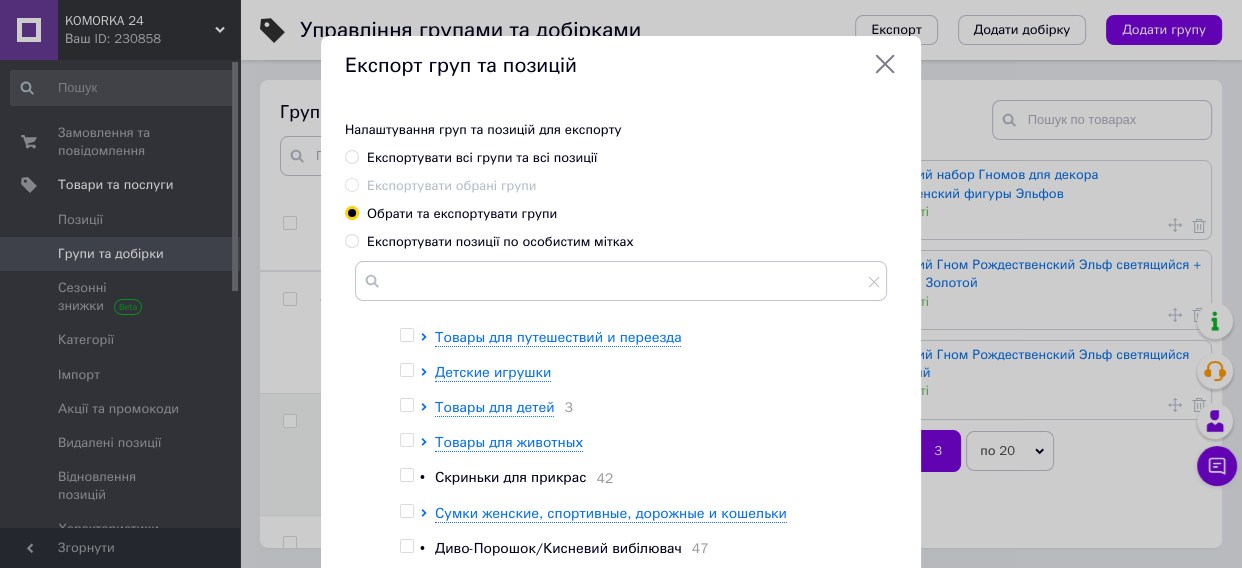 click at bounding box center (406, 370) 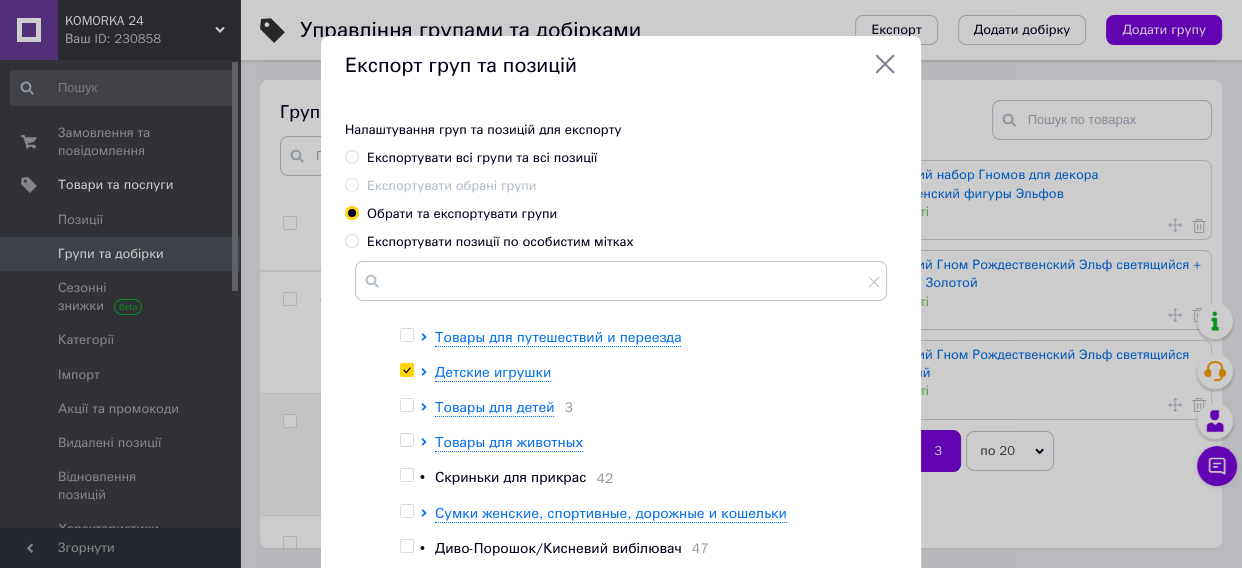 checkbox on "true" 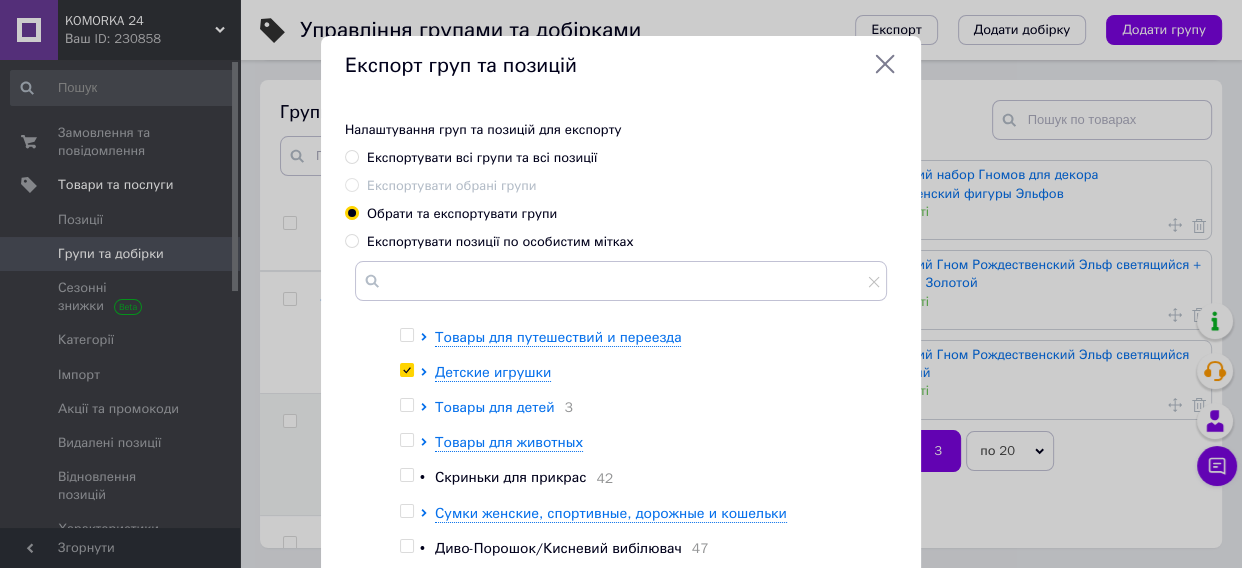 click on "Товары для детей" at bounding box center [494, 407] 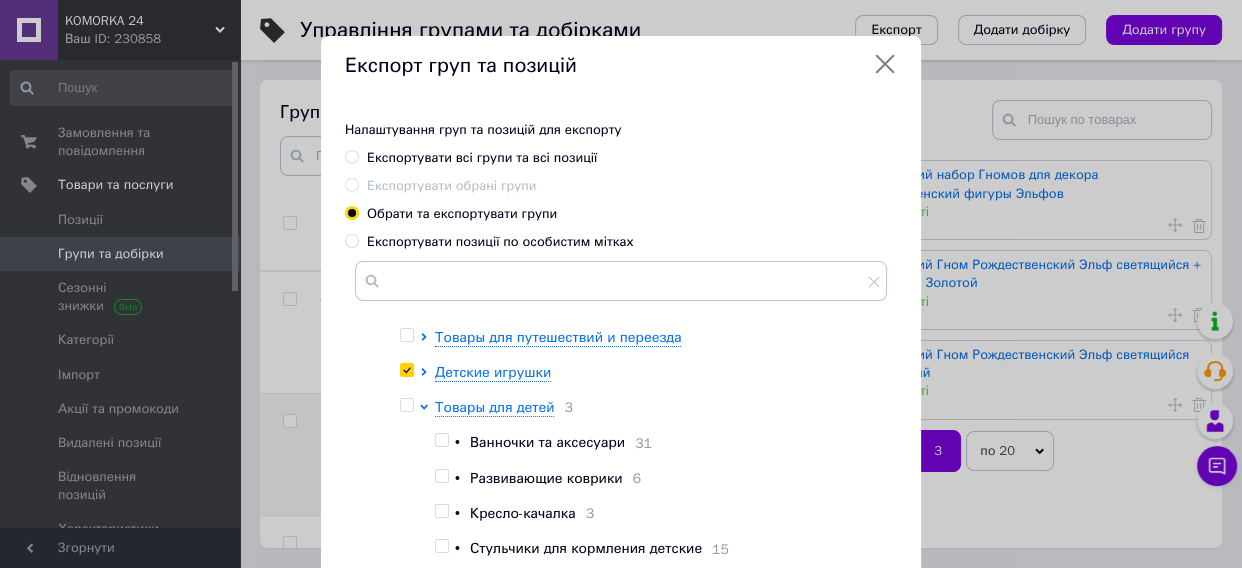 scroll, scrollTop: 818, scrollLeft: 0, axis: vertical 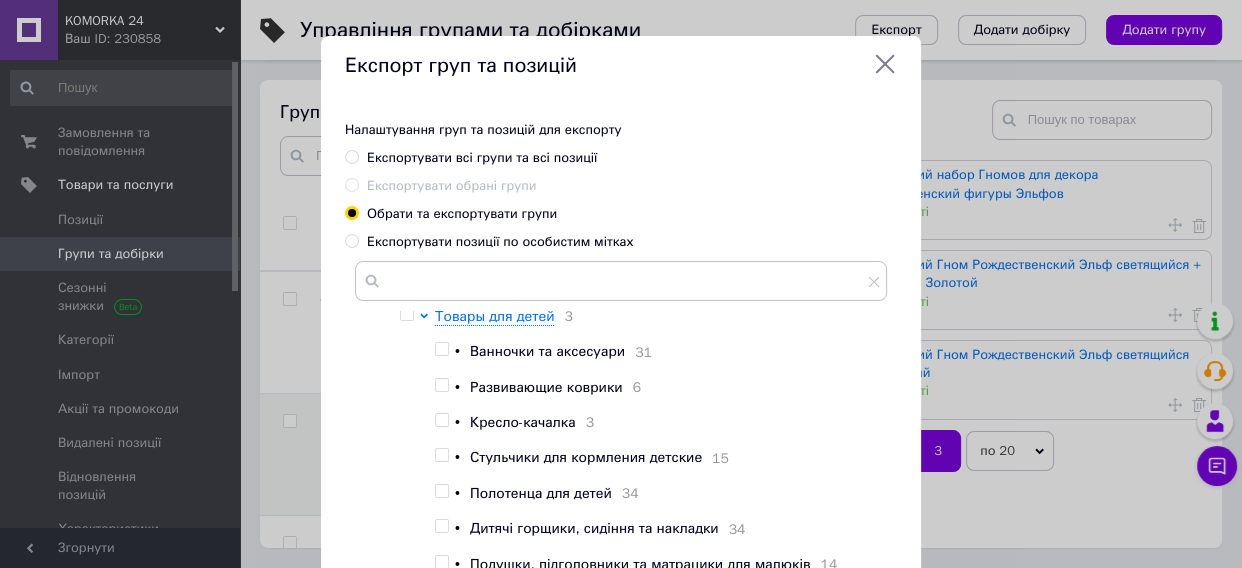 click on "Ванночки та аксесуари" at bounding box center (547, 351) 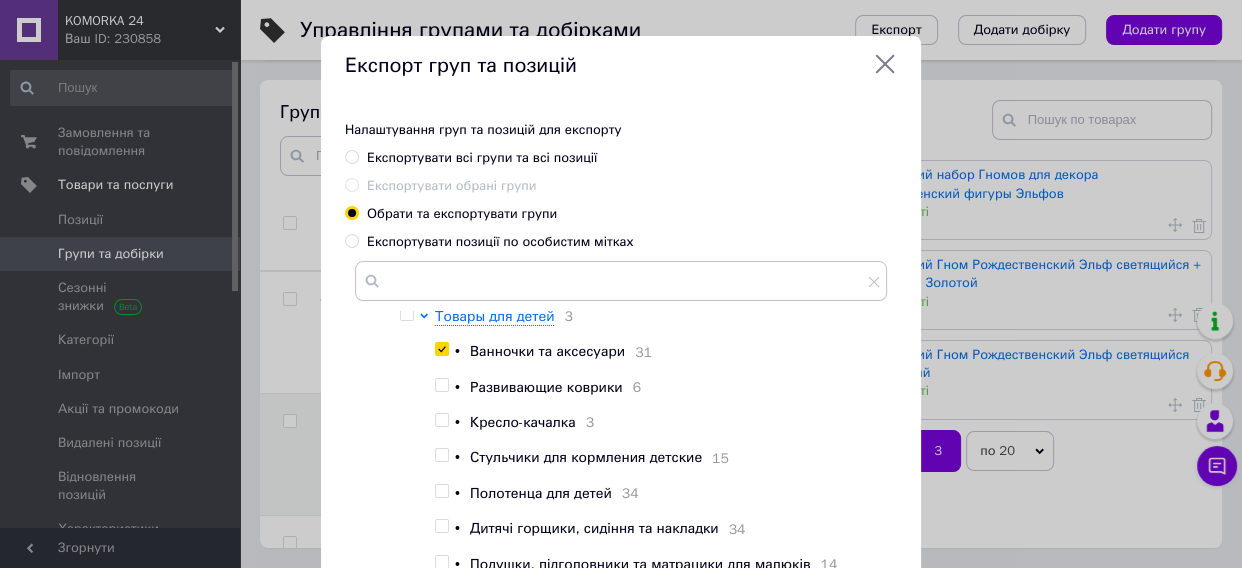 checkbox on "true" 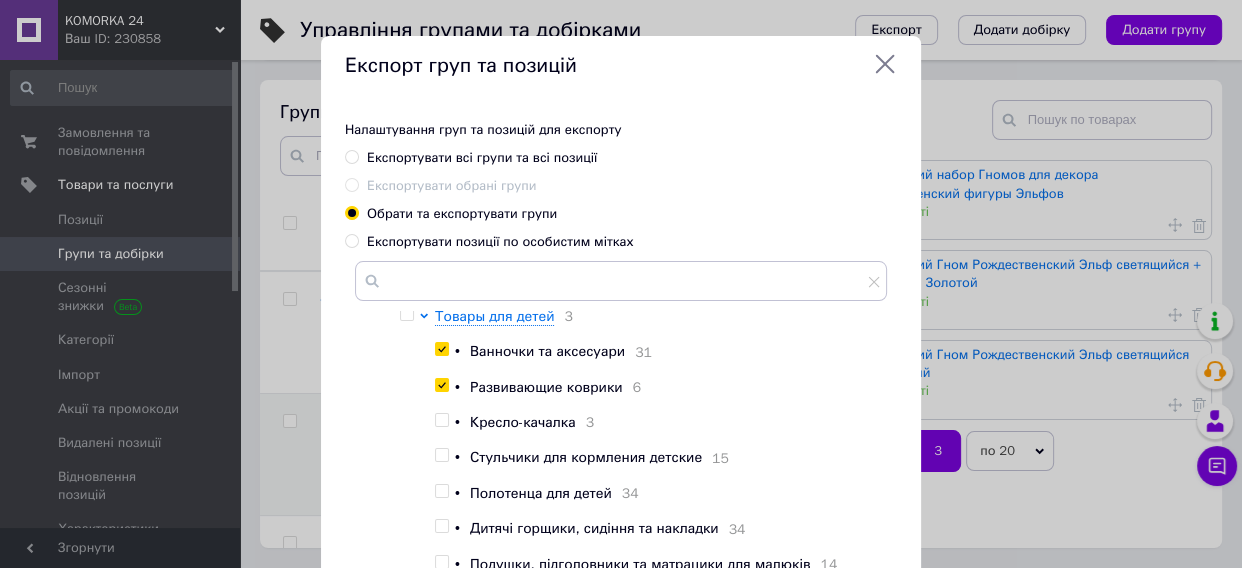 checkbox on "true" 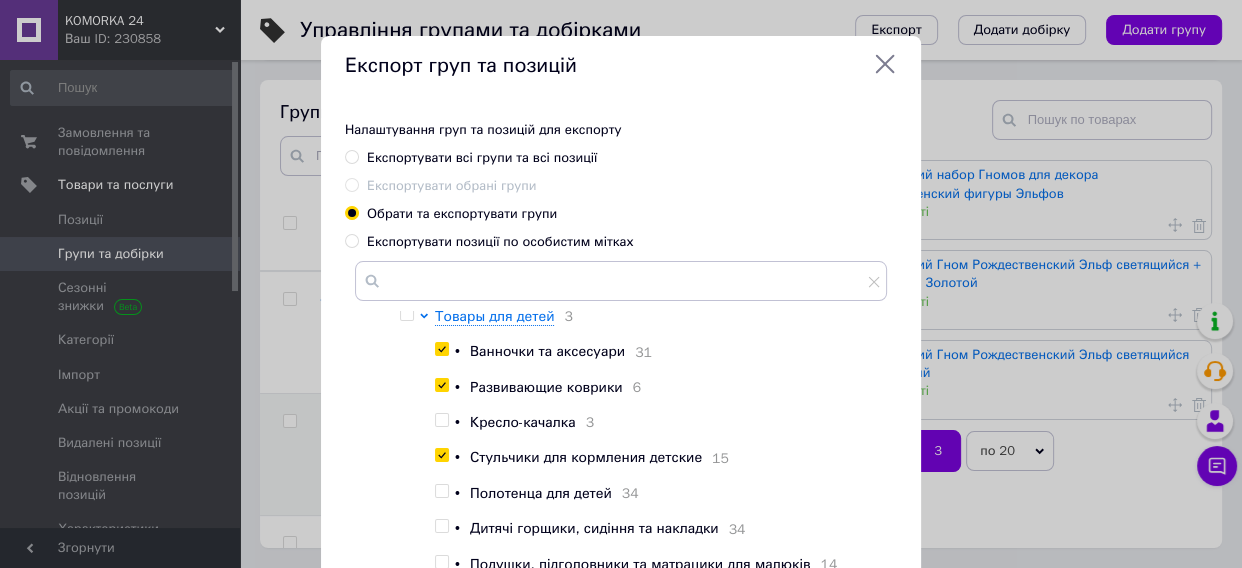 checkbox on "true" 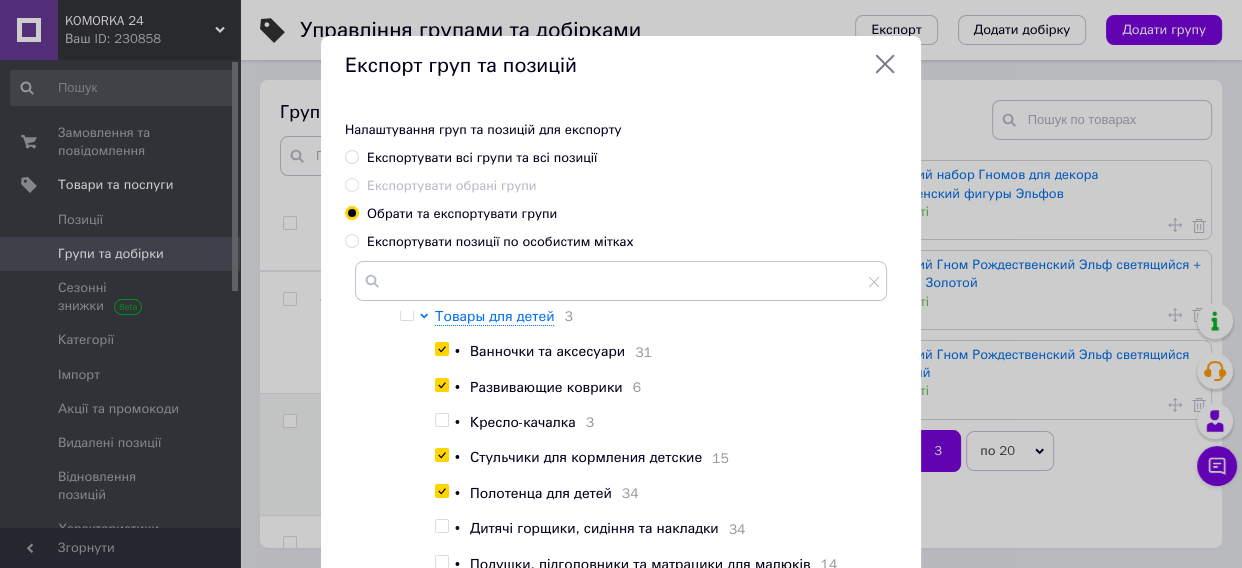 checkbox on "true" 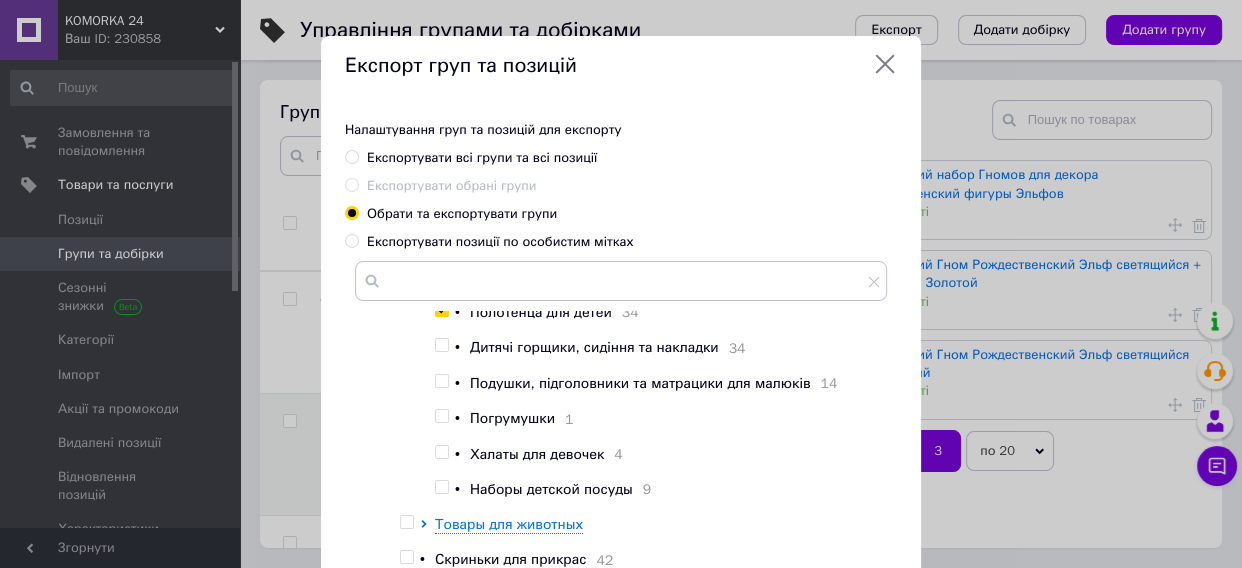 scroll, scrollTop: 1000, scrollLeft: 0, axis: vertical 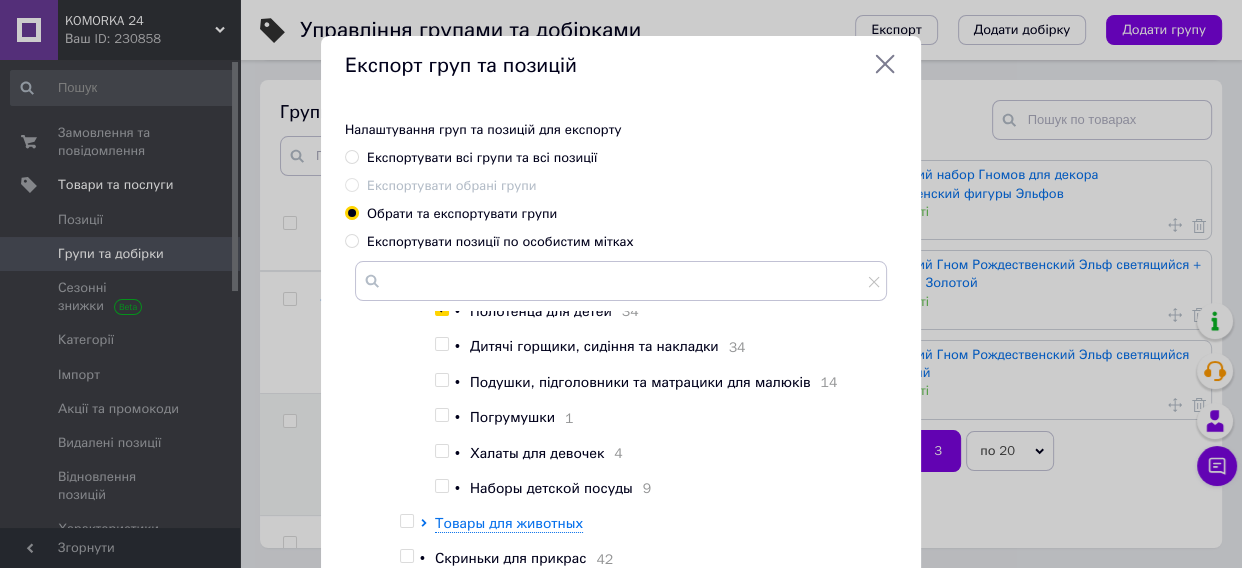 click on "Подушки, підголовники та матрацики для малюків" at bounding box center [640, 382] 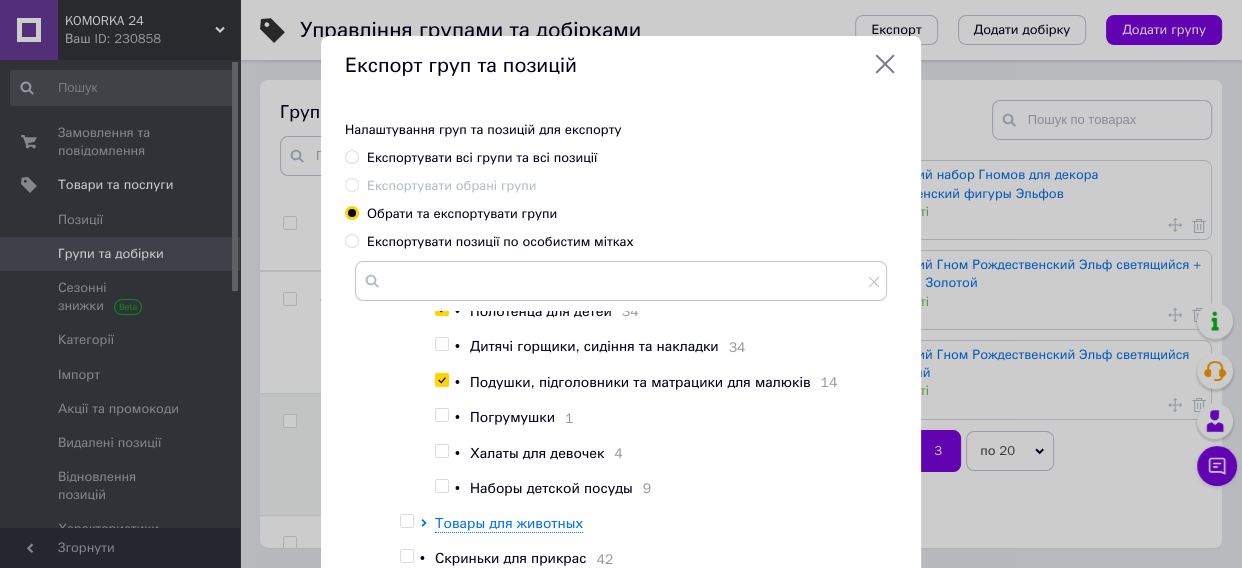checkbox on "true" 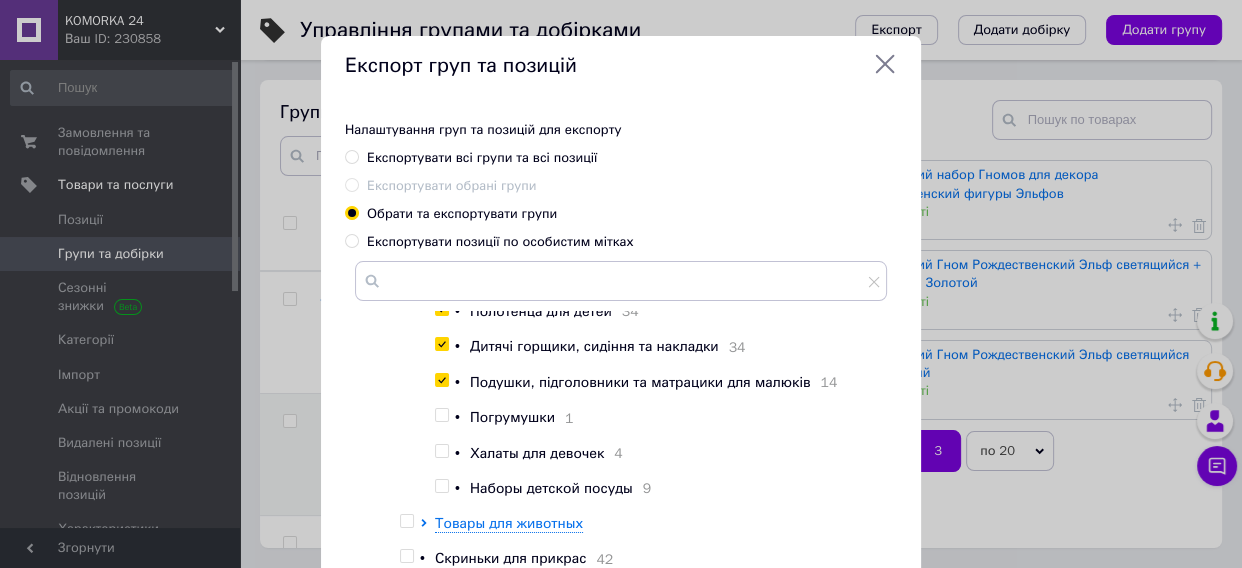 checkbox on "true" 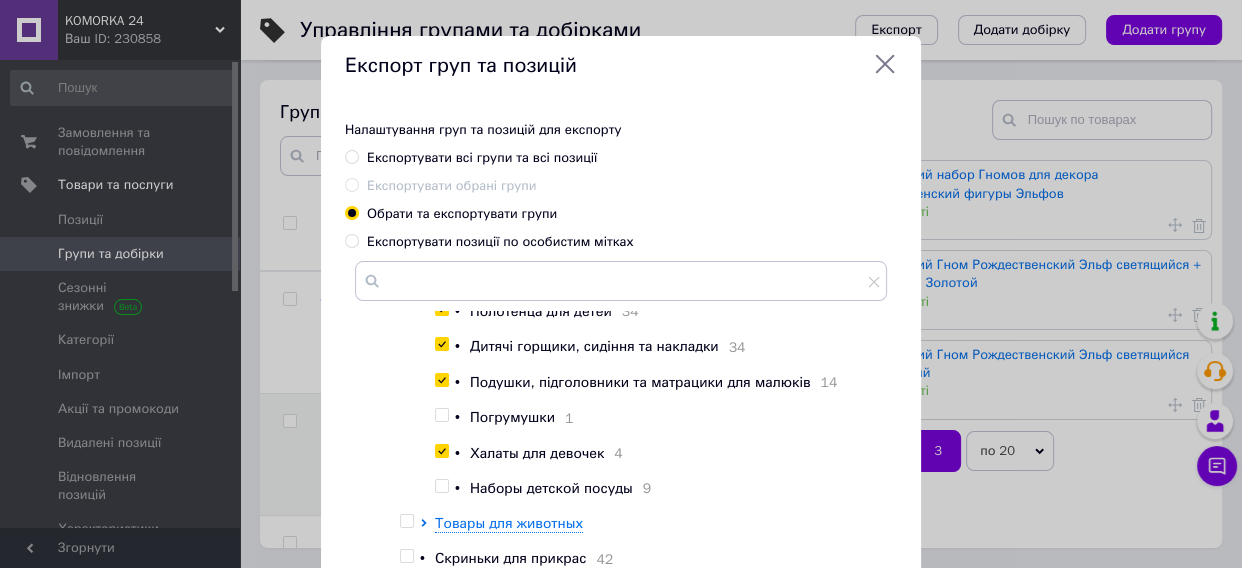 checkbox on "true" 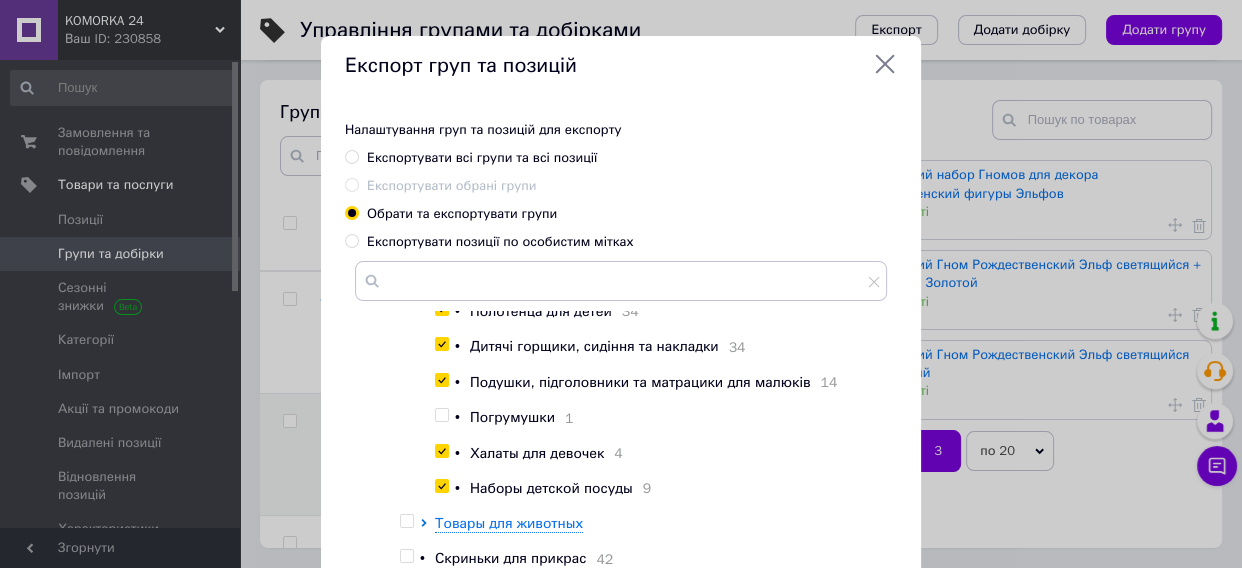 checkbox on "true" 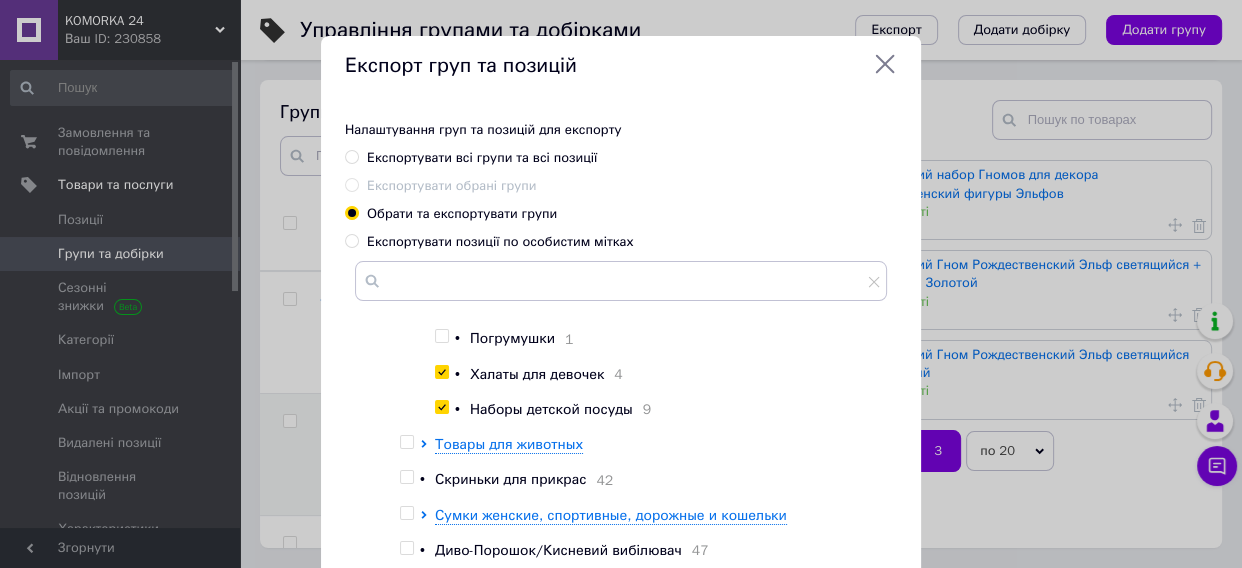 scroll, scrollTop: 1181, scrollLeft: 0, axis: vertical 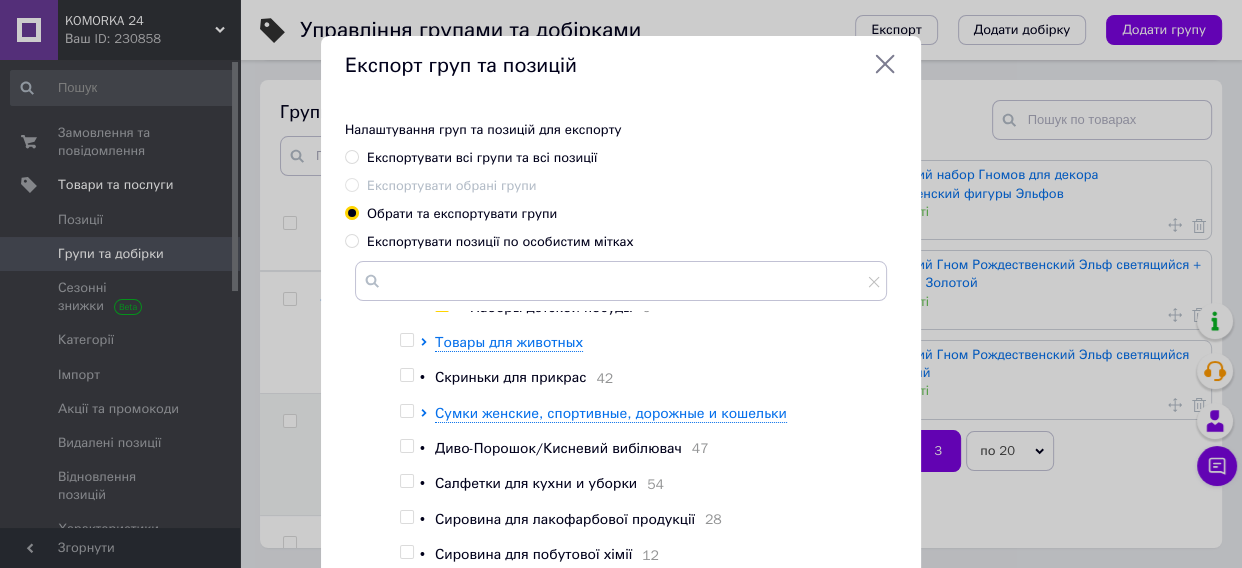 click on "Скриньки для прикрас" at bounding box center (510, 377) 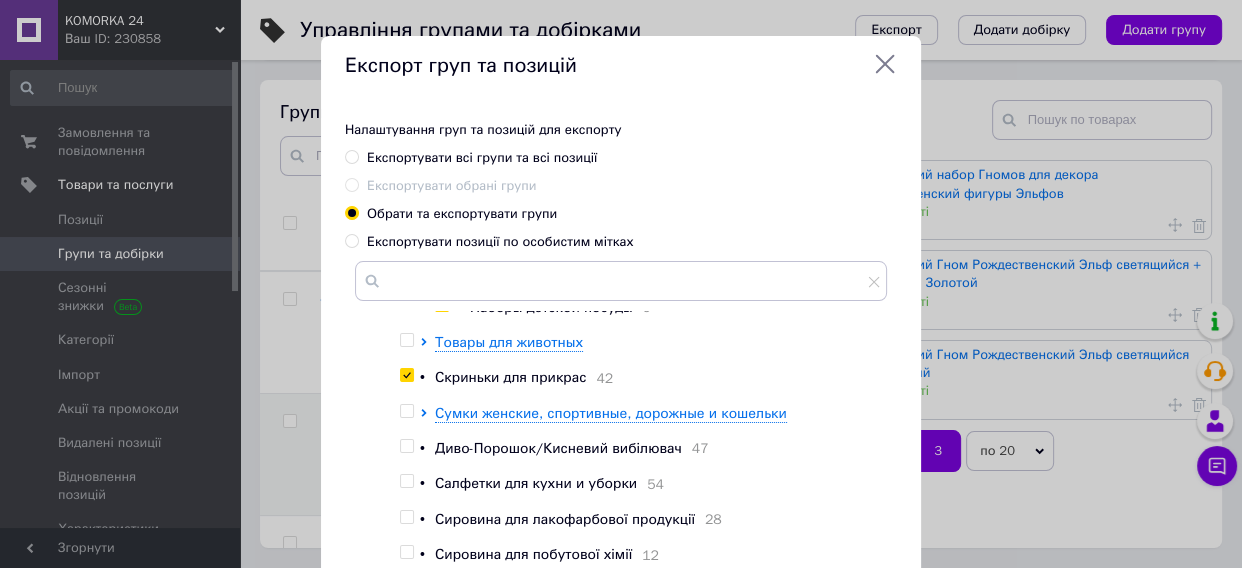 checkbox on "true" 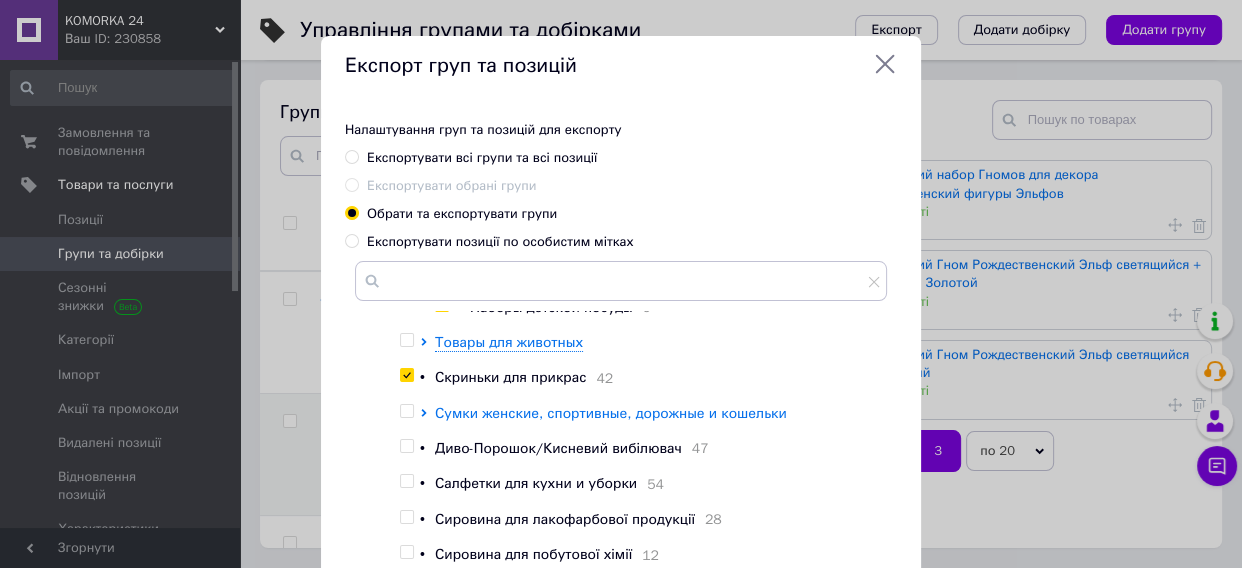 click on "Сумки женские, спортивные, дорожные и кошельки" at bounding box center [611, 413] 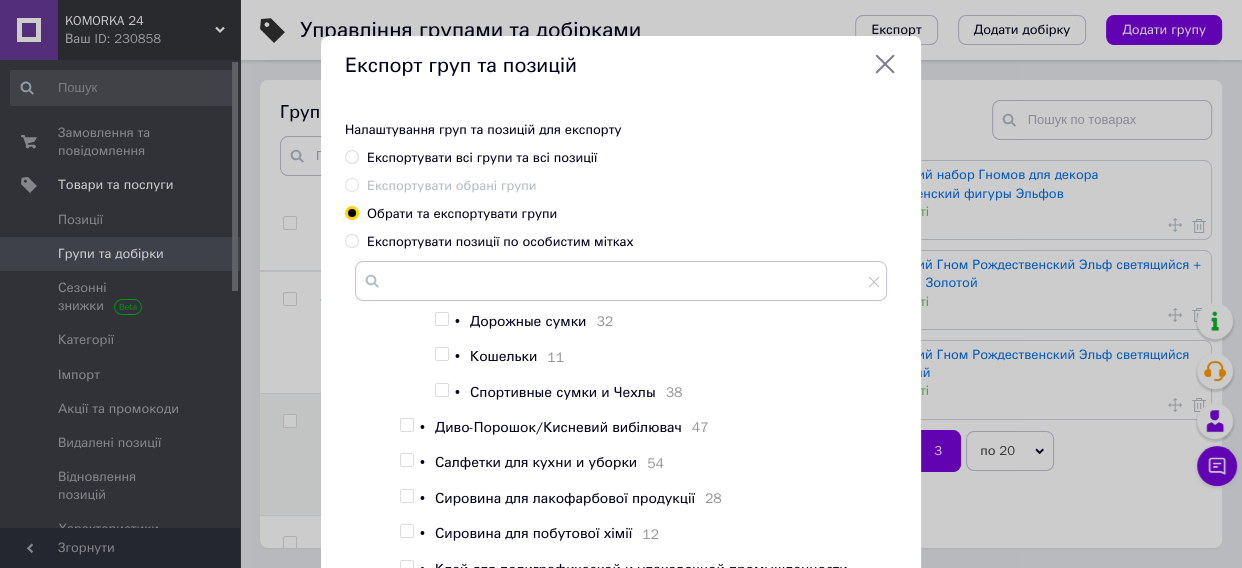 scroll, scrollTop: 1454, scrollLeft: 0, axis: vertical 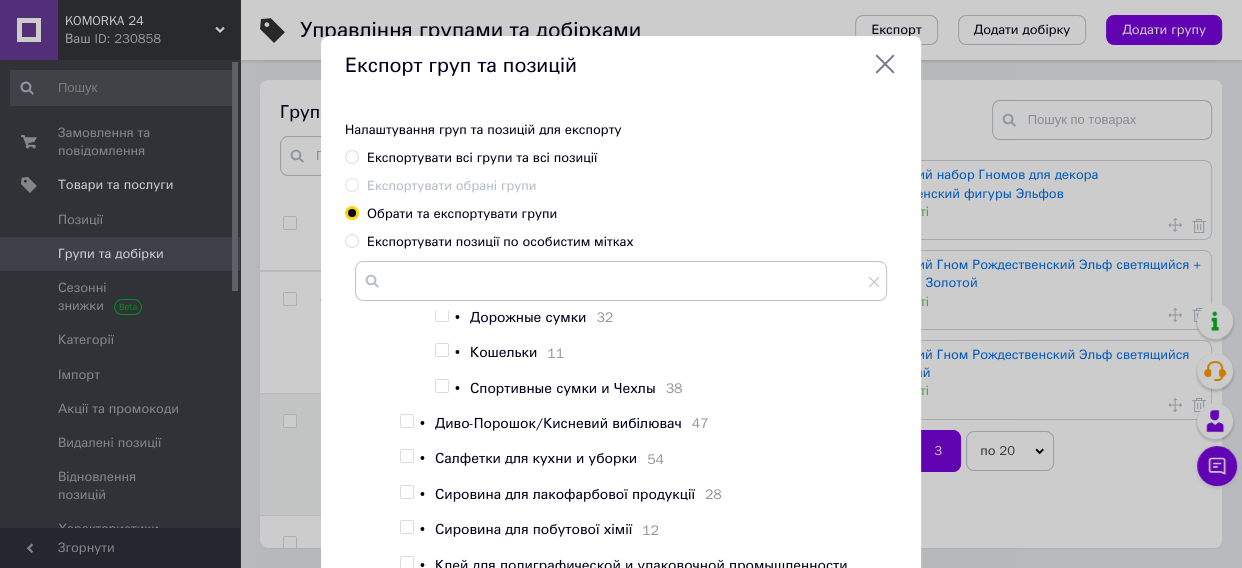 click on "Спортивные сумки и Чехлы" at bounding box center (563, 388) 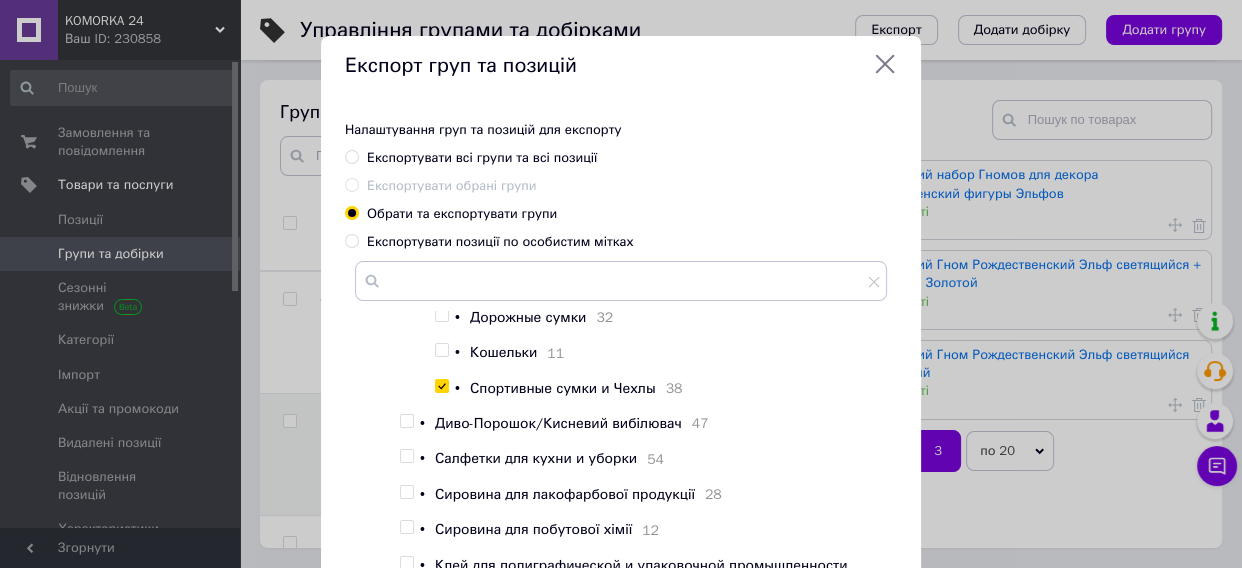 checkbox on "true" 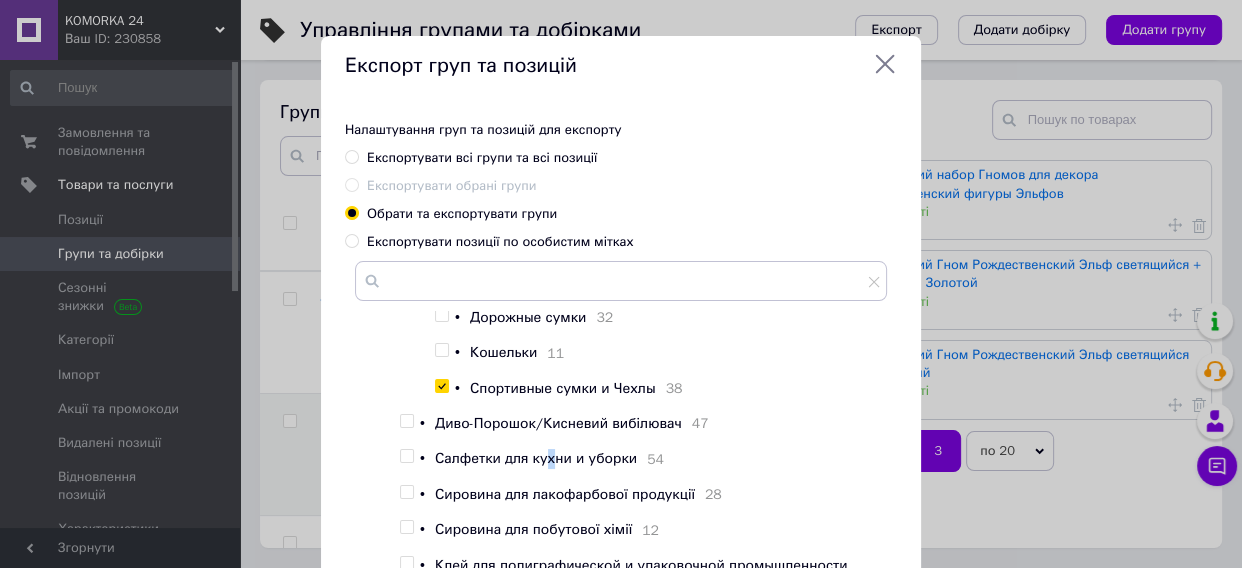 click on "Салфетки для кухни и уборки" at bounding box center (536, 458) 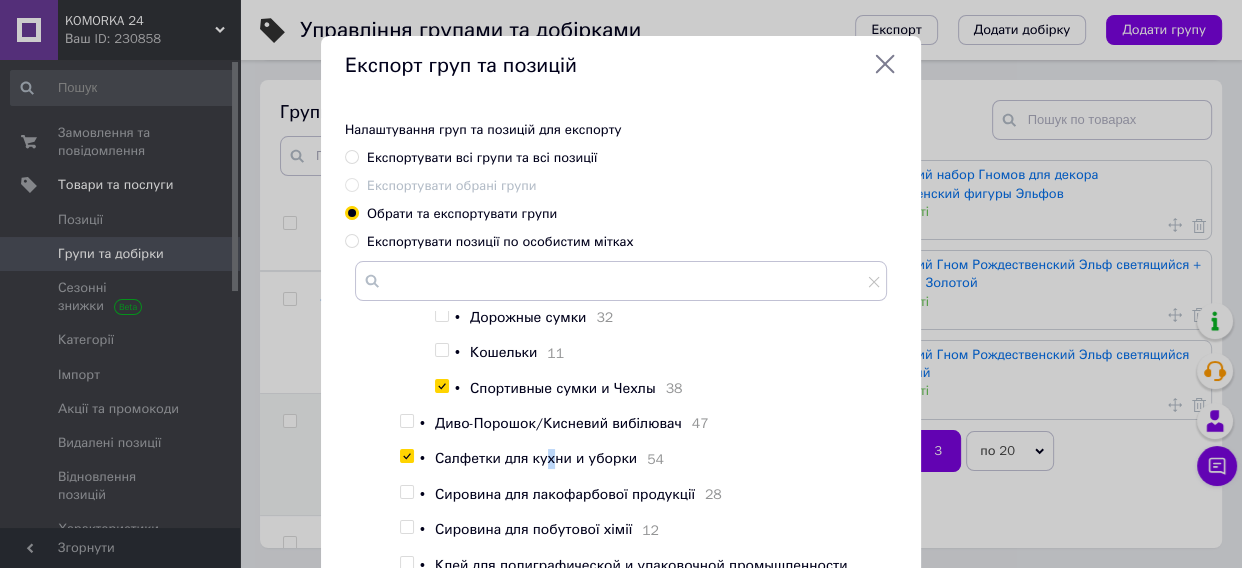 checkbox on "true" 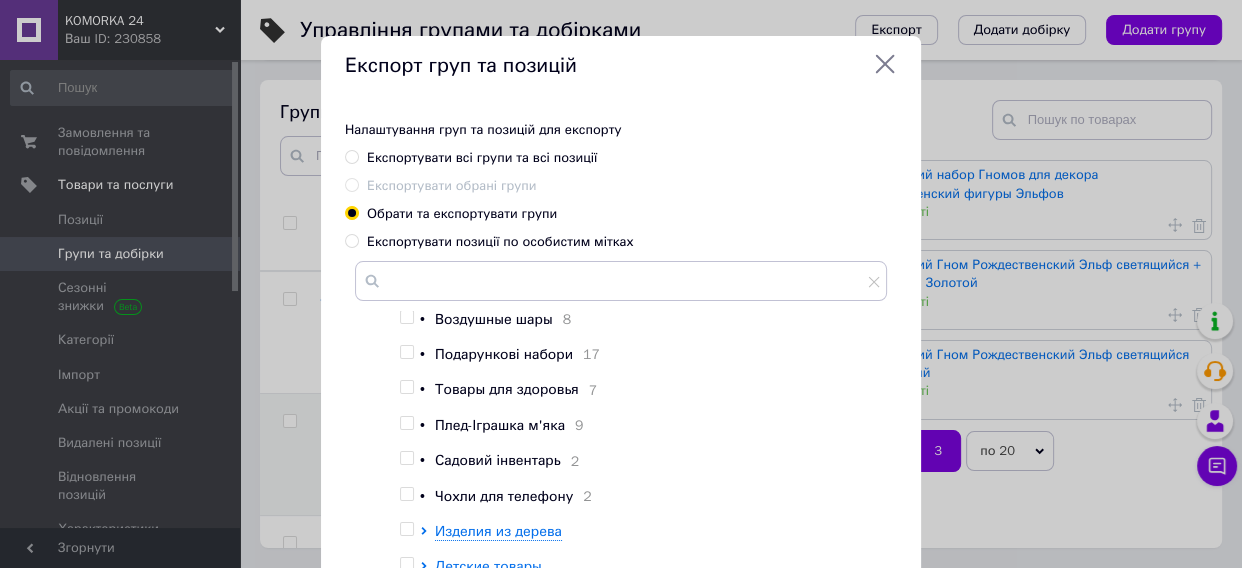 scroll, scrollTop: 2148, scrollLeft: 0, axis: vertical 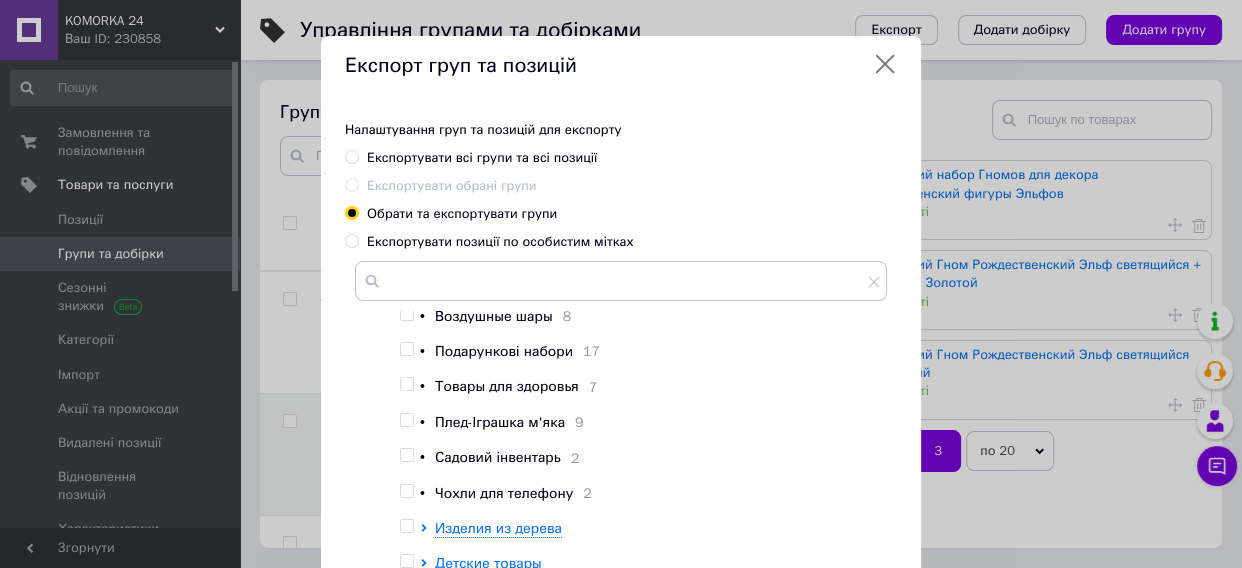 click on "Плед-Іграшка м'яка" at bounding box center (500, 422) 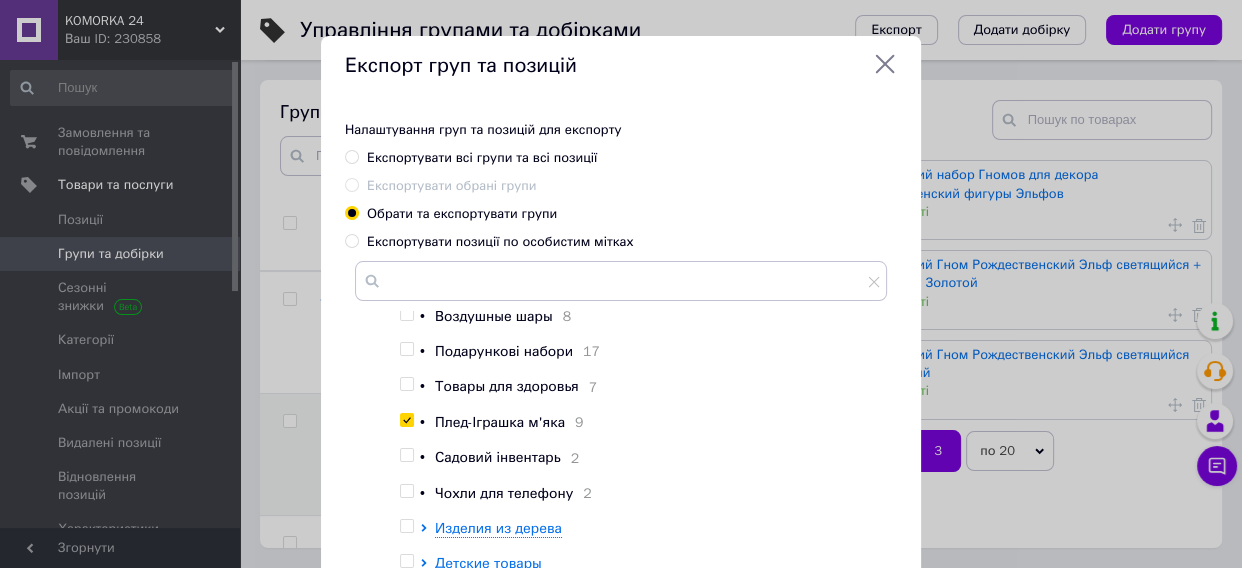 checkbox on "true" 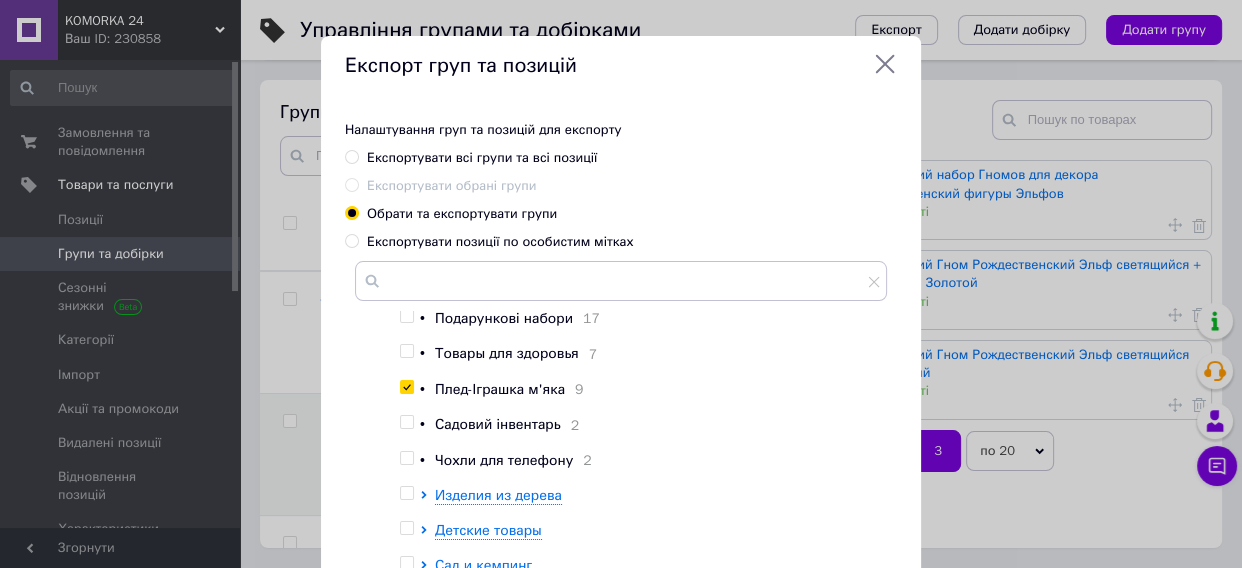 scroll, scrollTop: 2272, scrollLeft: 0, axis: vertical 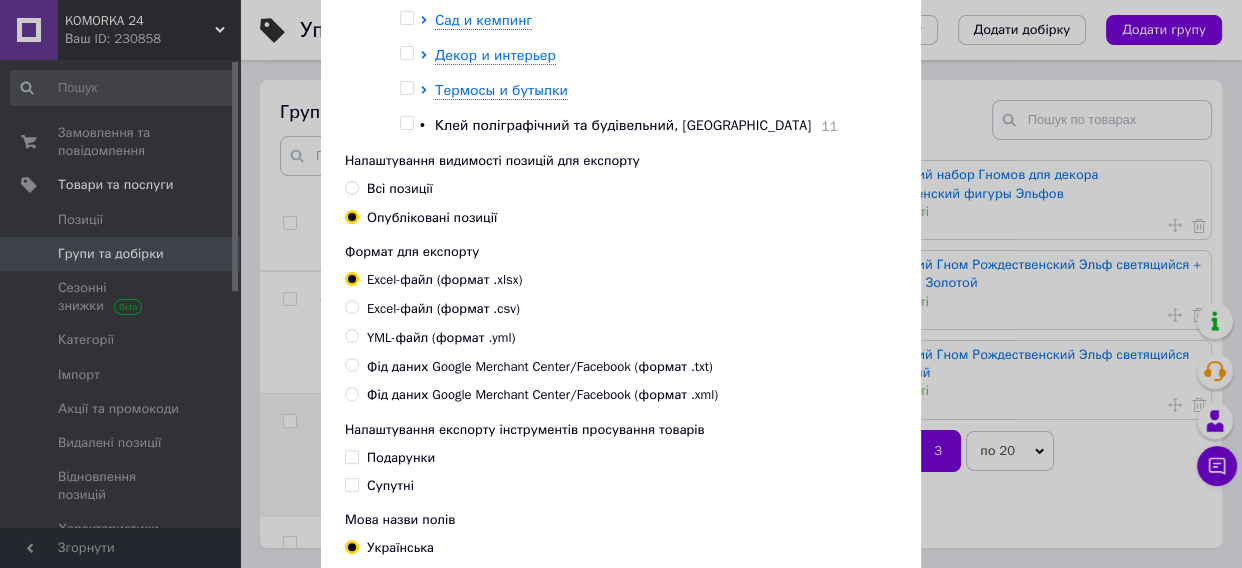 click on "Всі позиції" at bounding box center (400, 188) 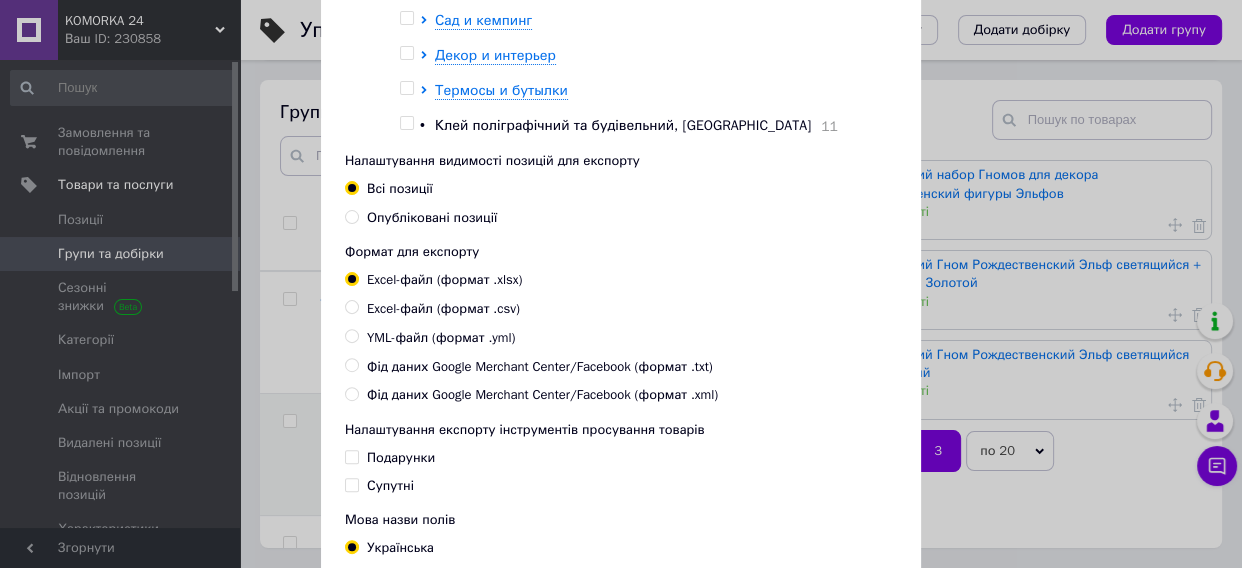 click on "YML-файл (формат .yml)" at bounding box center (441, 338) 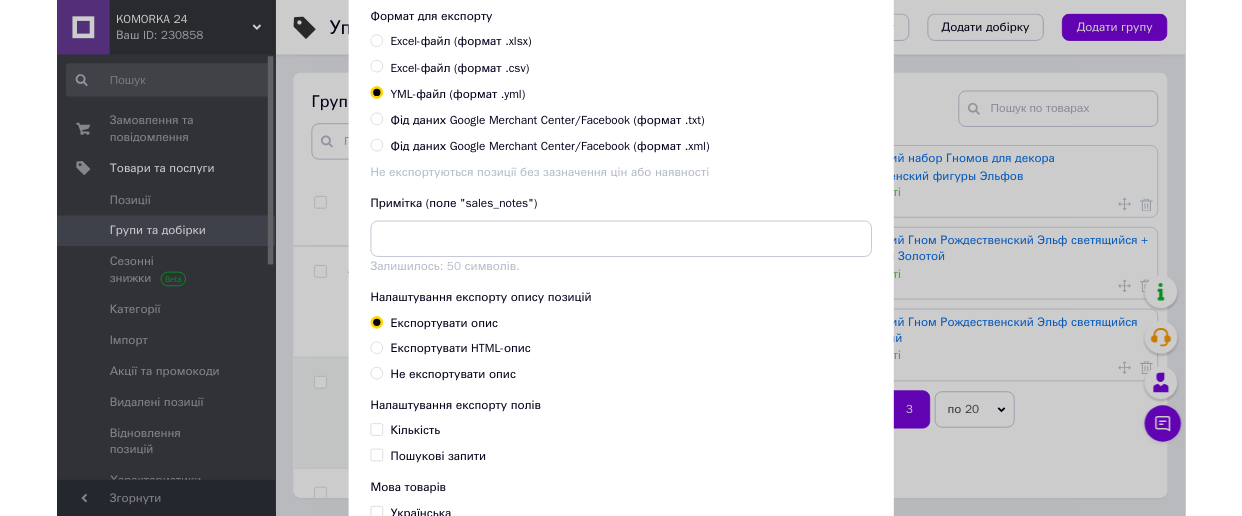 scroll, scrollTop: 952, scrollLeft: 0, axis: vertical 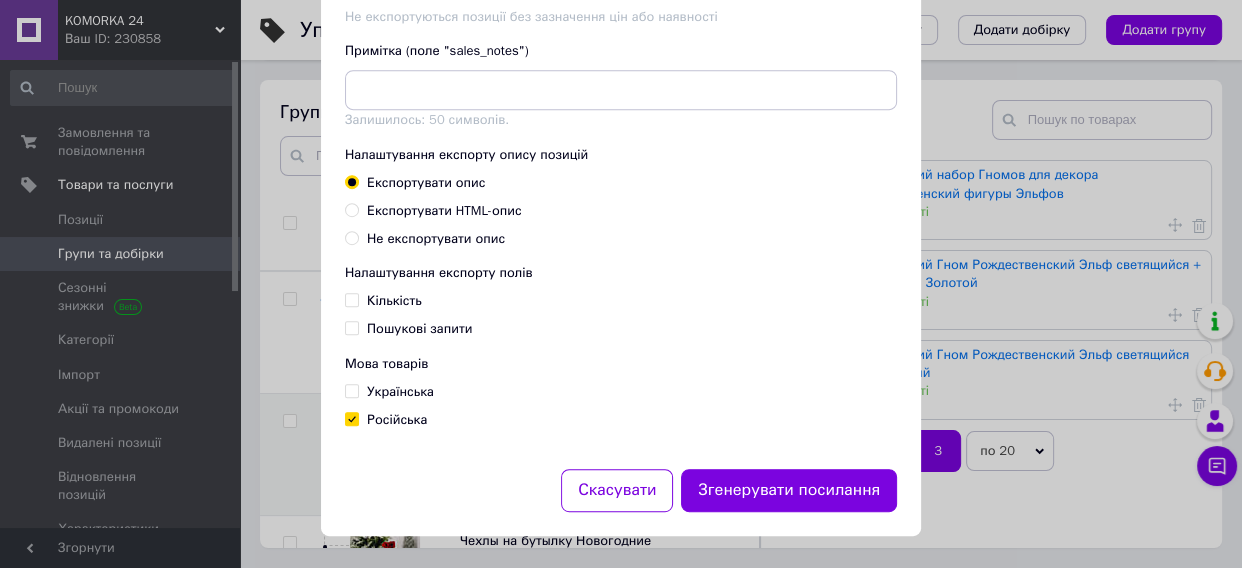 drag, startPoint x: 380, startPoint y: 208, endPoint x: 385, endPoint y: 238, distance: 30.413813 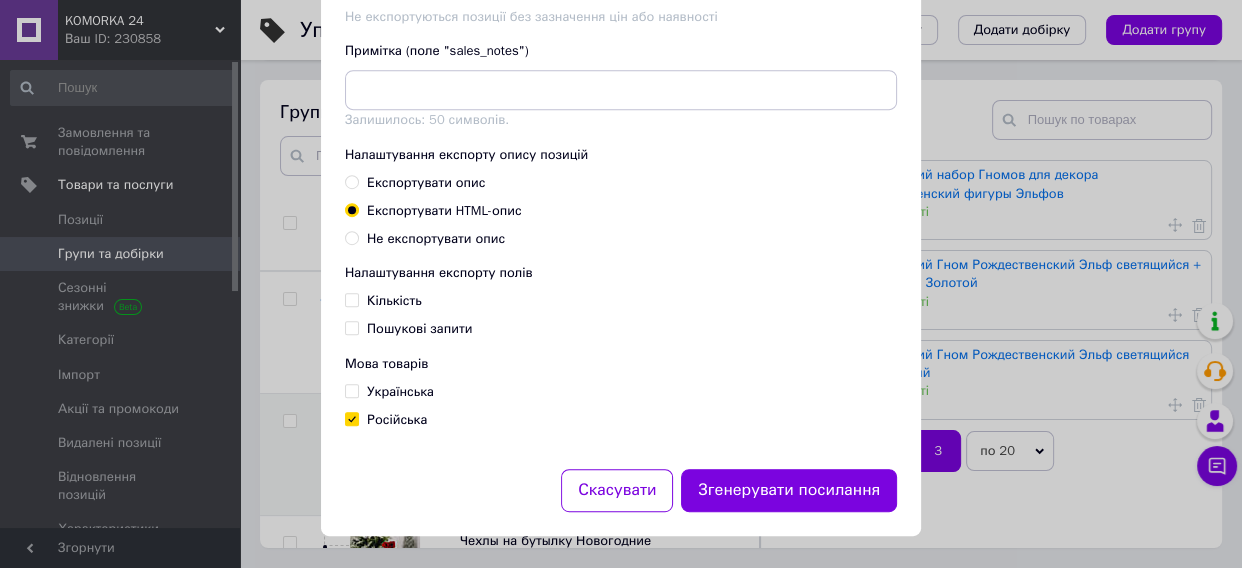 click on "Кількість" at bounding box center [394, 300] 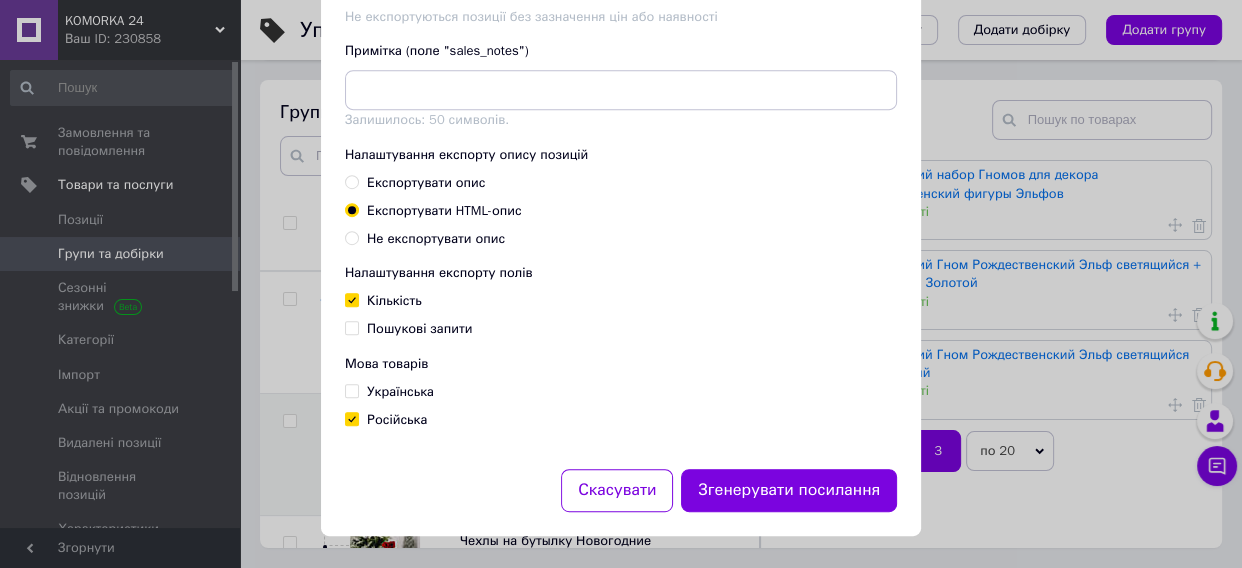 checkbox on "true" 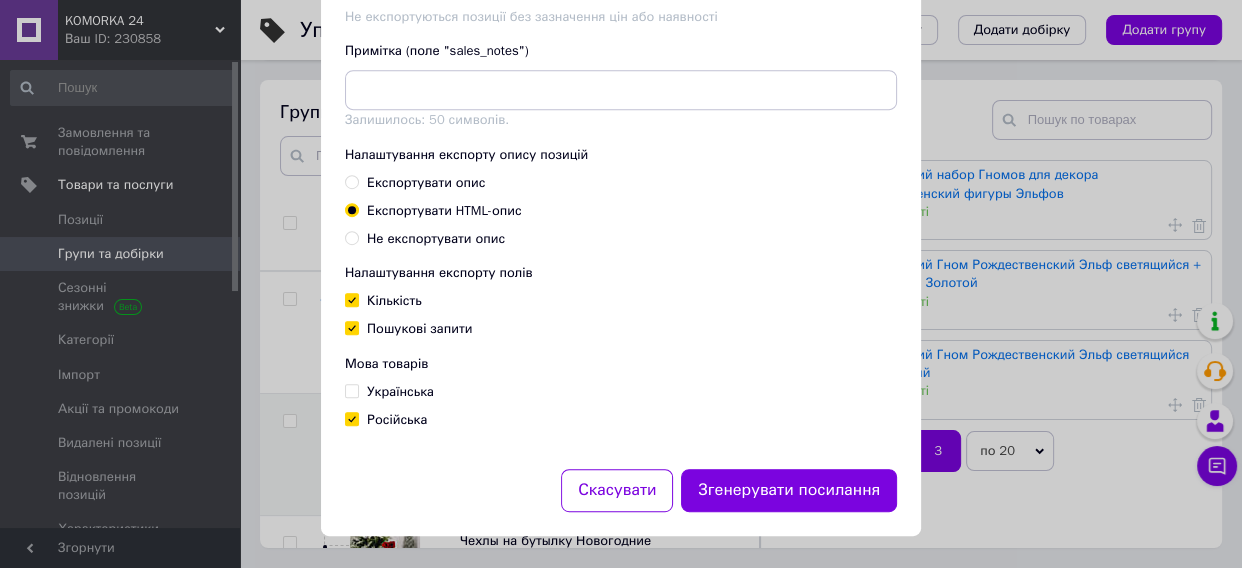 checkbox on "true" 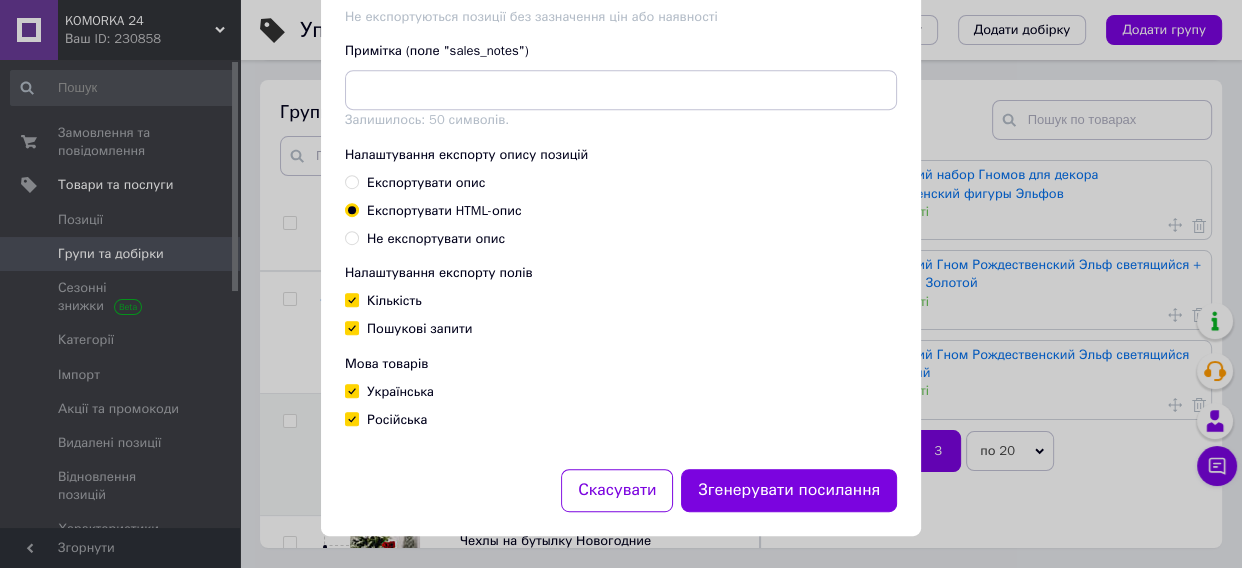 checkbox on "true" 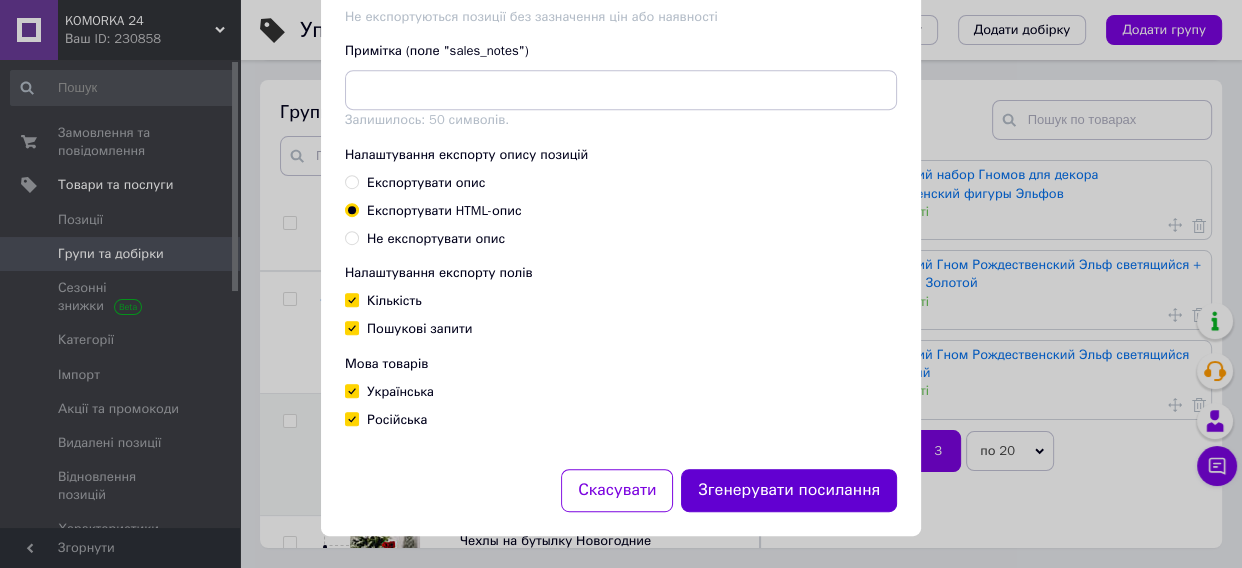 click on "Згенерувати посилання" at bounding box center [789, 490] 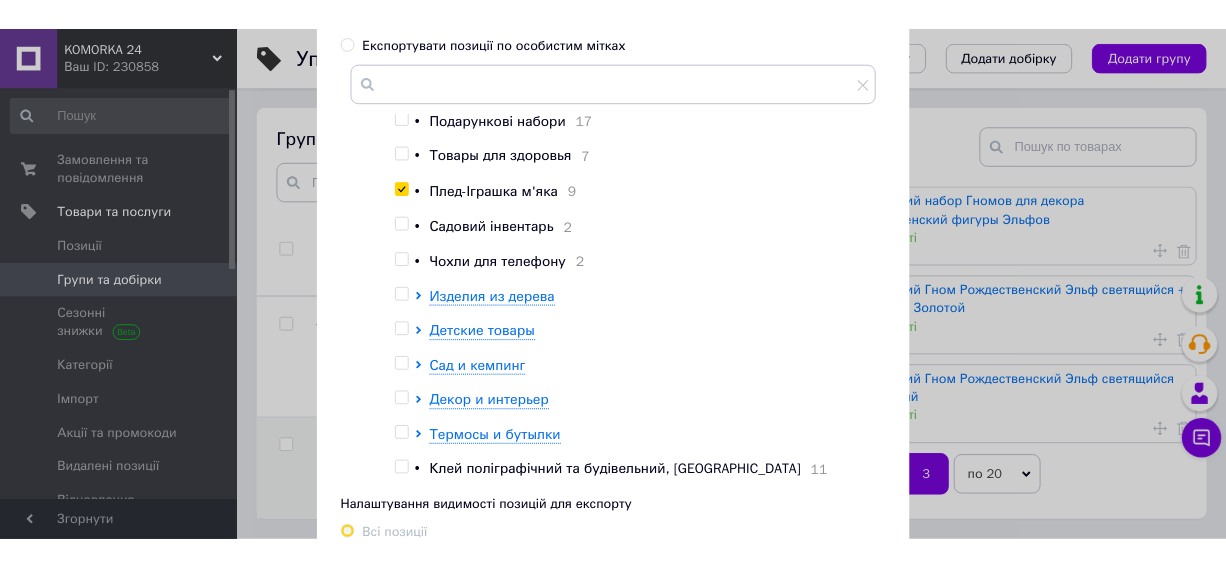 scroll, scrollTop: 0, scrollLeft: 0, axis: both 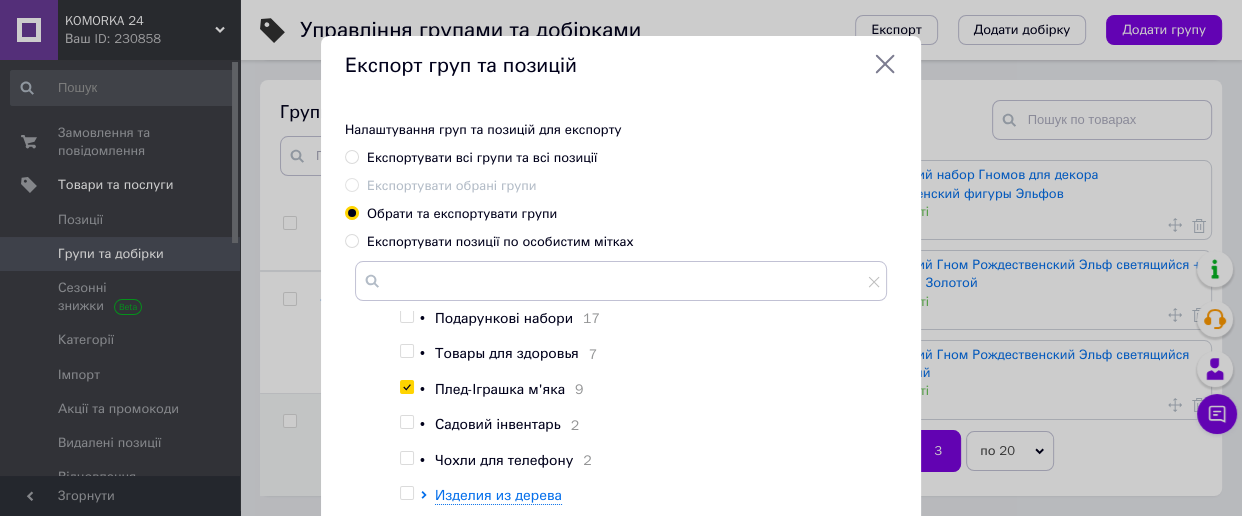 click 